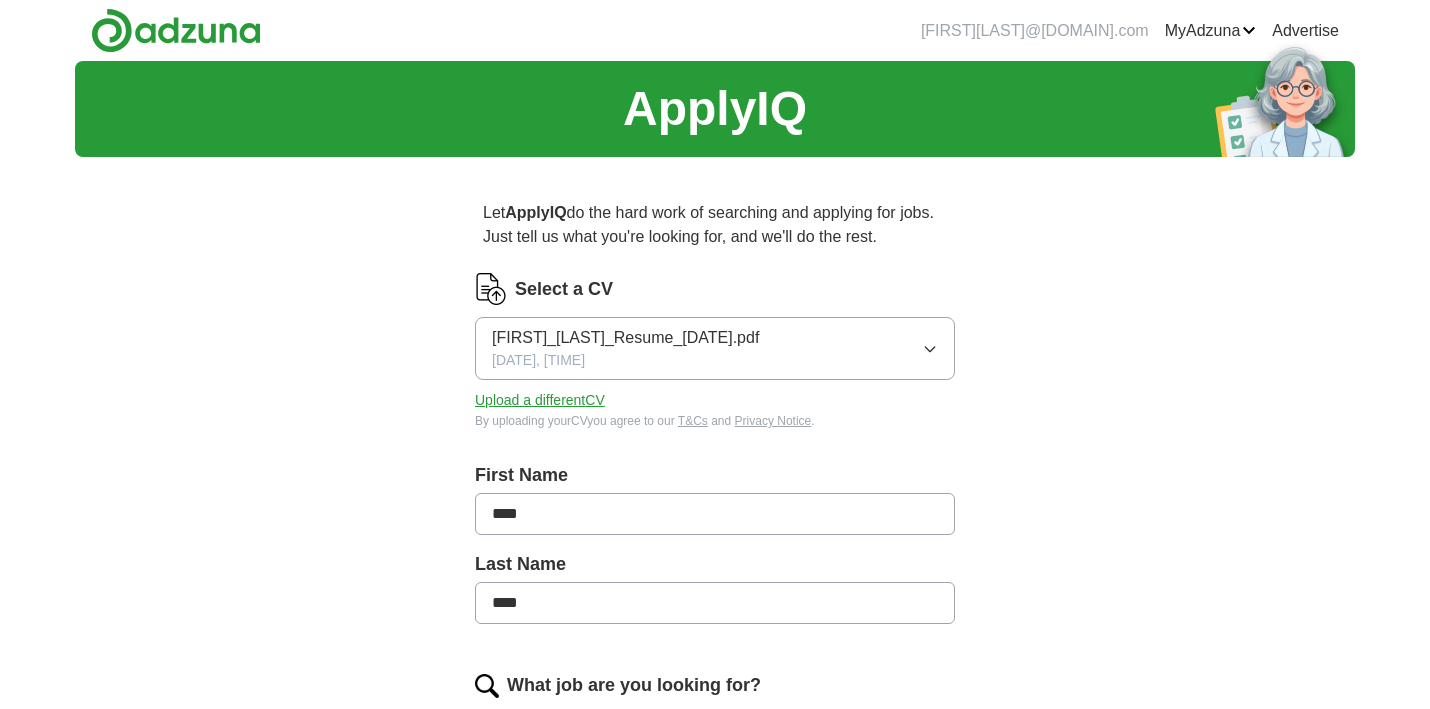 scroll, scrollTop: 0, scrollLeft: 0, axis: both 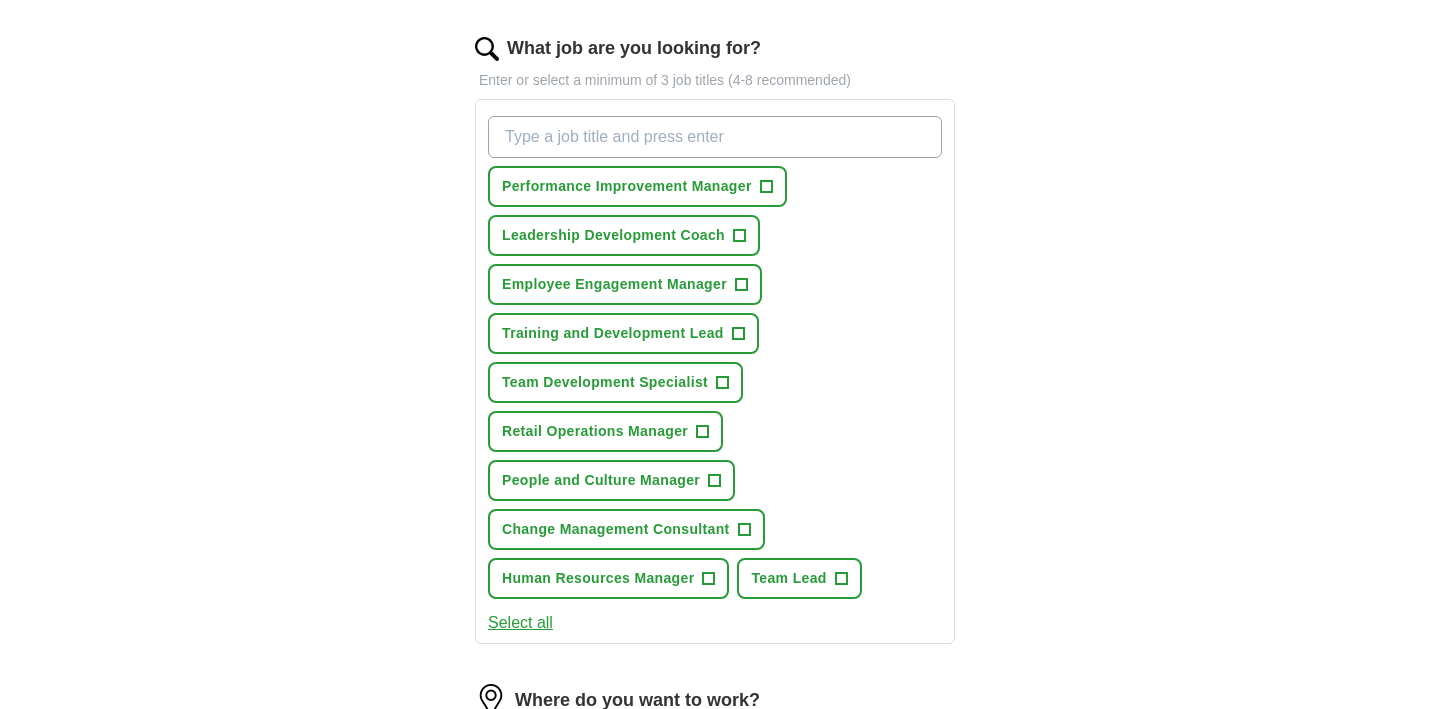 click on "+" at bounding box center [741, 285] 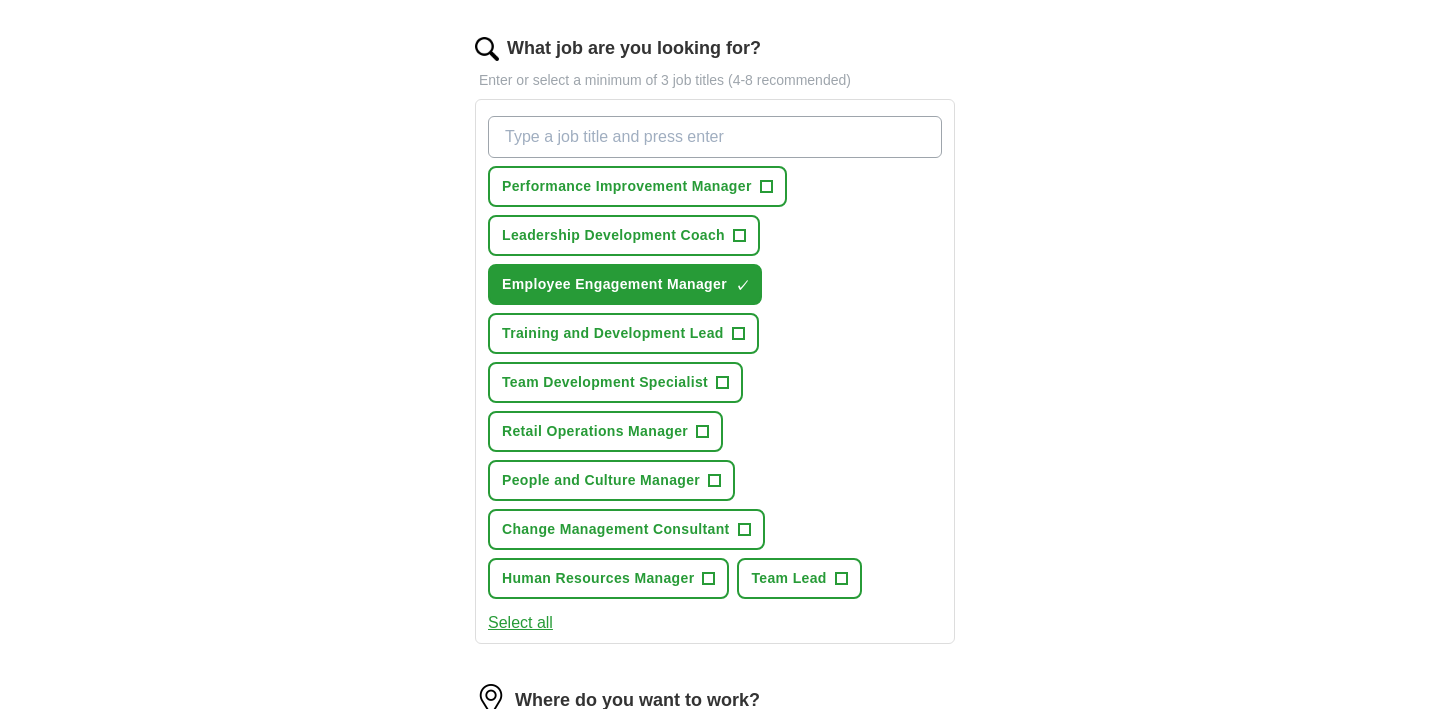 click on "+" at bounding box center [723, 383] 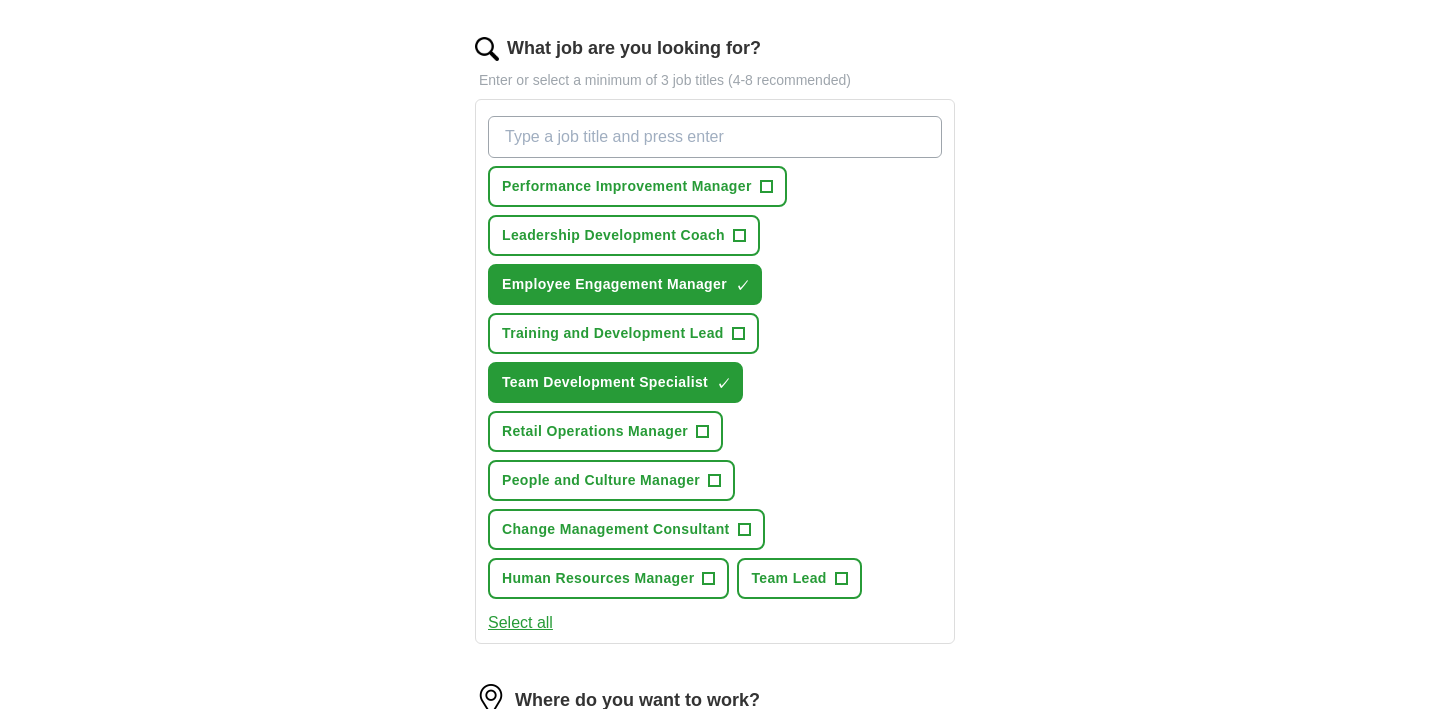 click on "+" at bounding box center (715, 481) 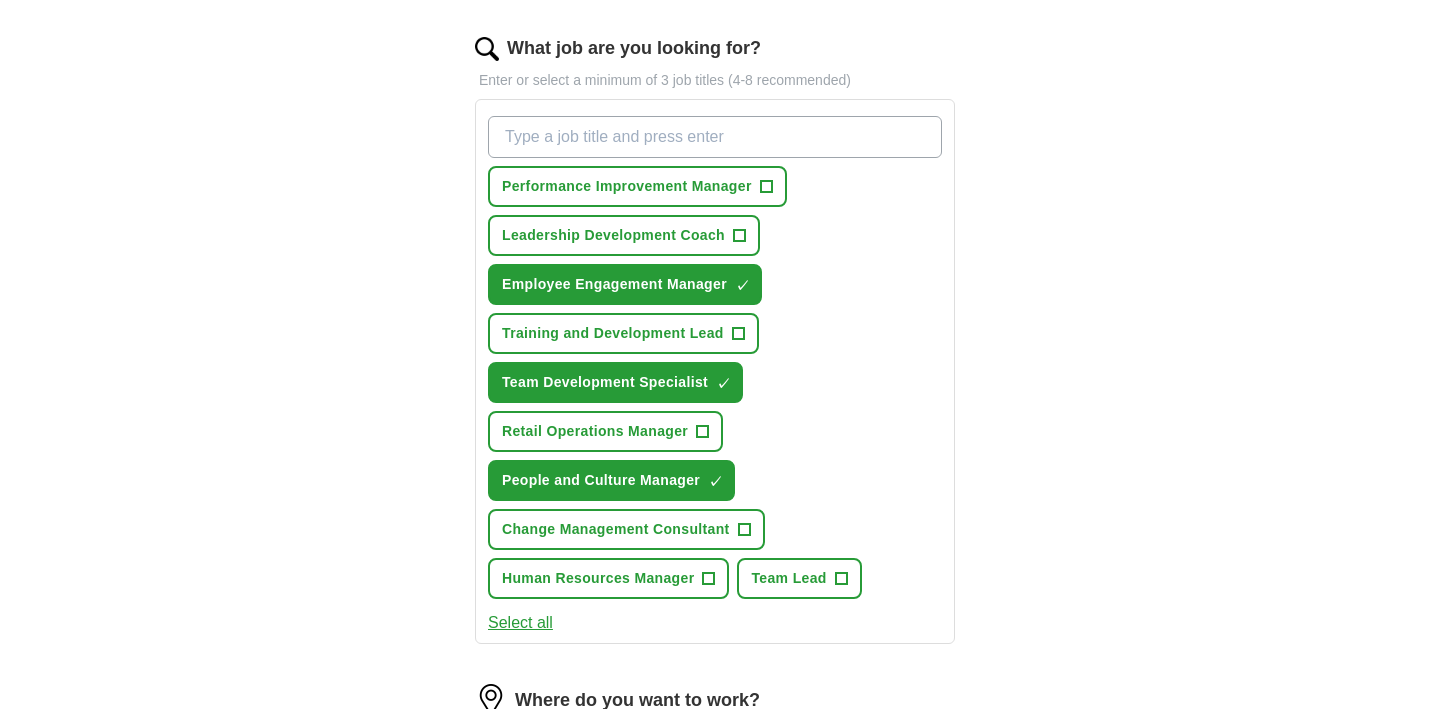 click on "+" at bounding box center [841, 579] 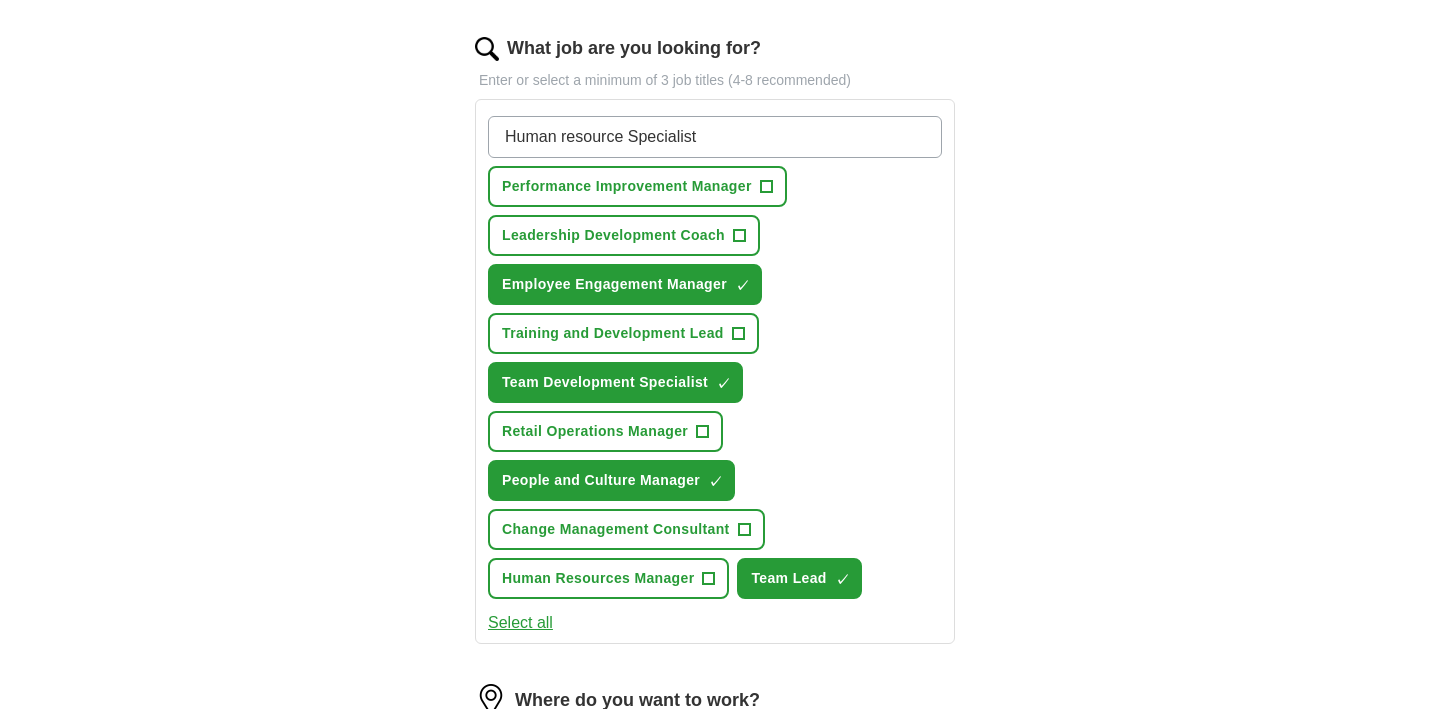 click on "Human resource Specialist" at bounding box center [715, 137] 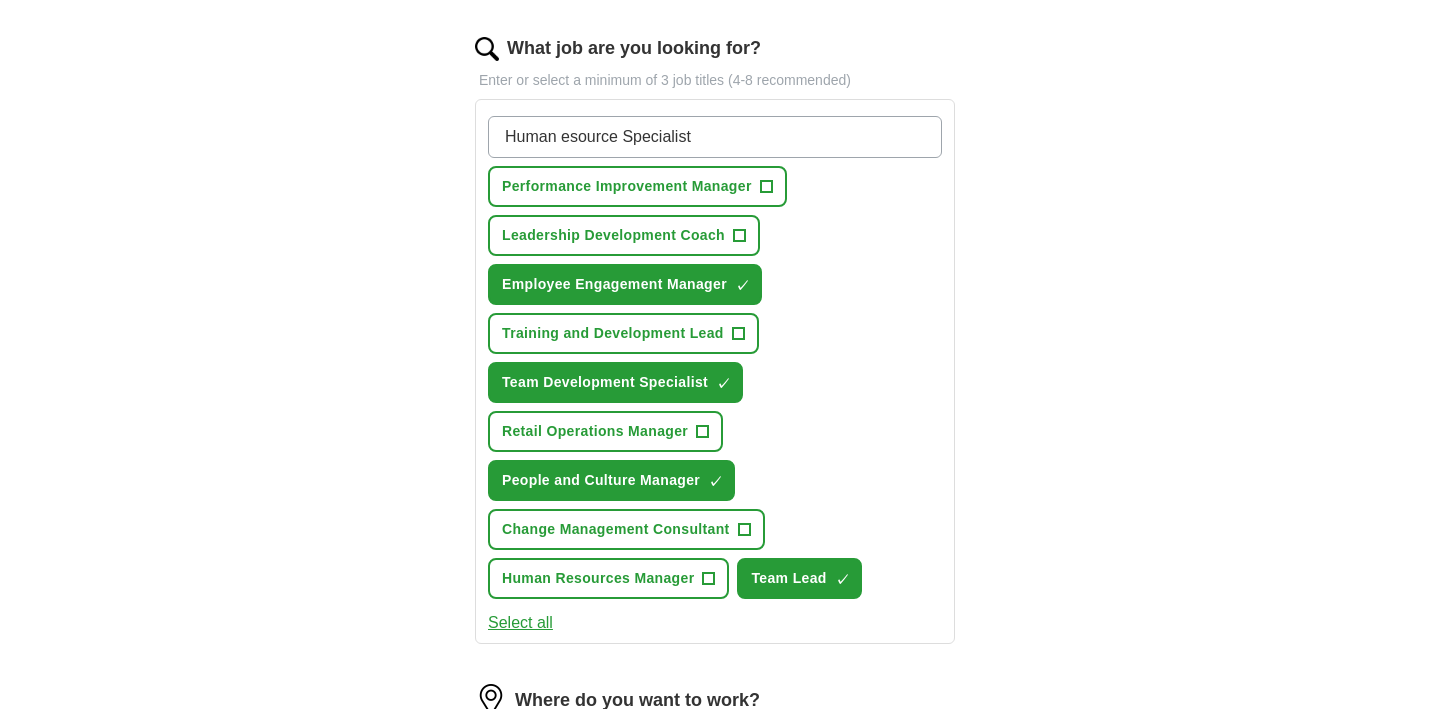 type on "Human Resource Specialist" 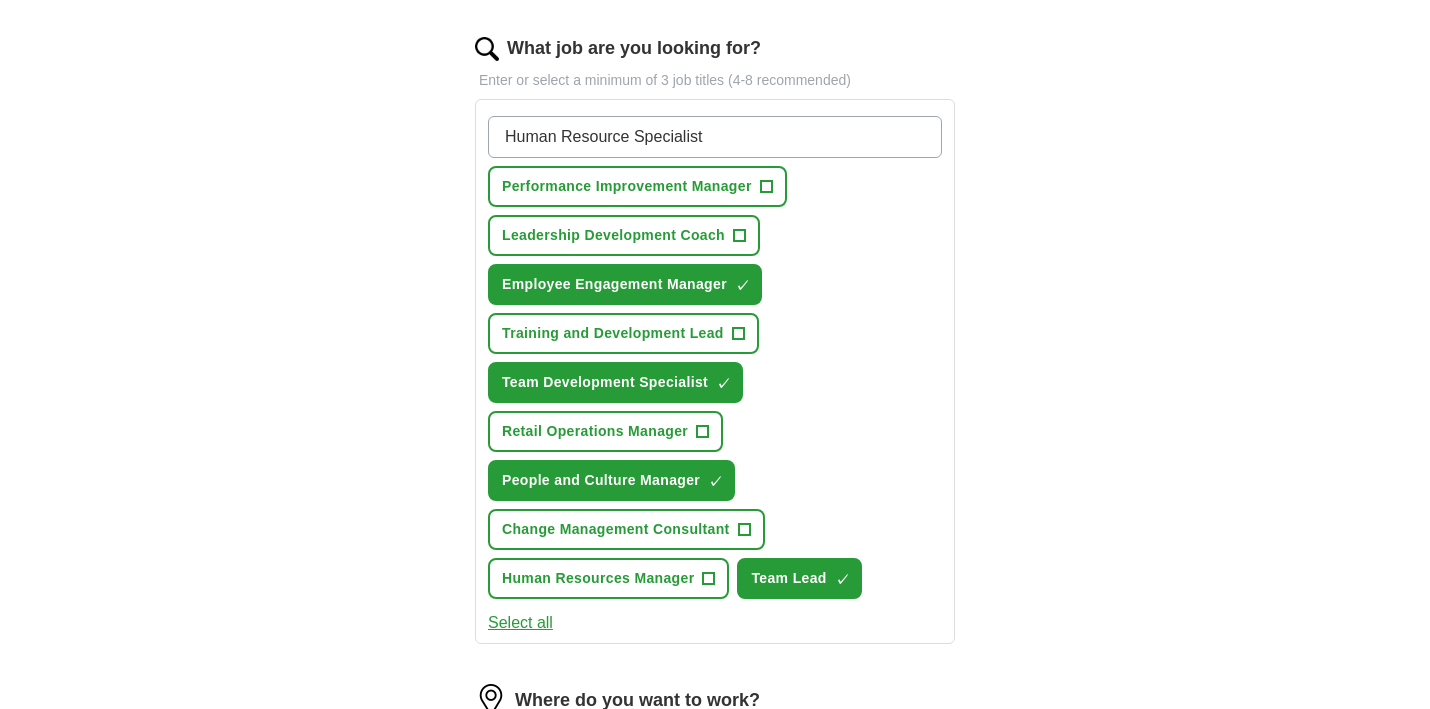 click on "Human Resource Specialist" at bounding box center (715, 137) 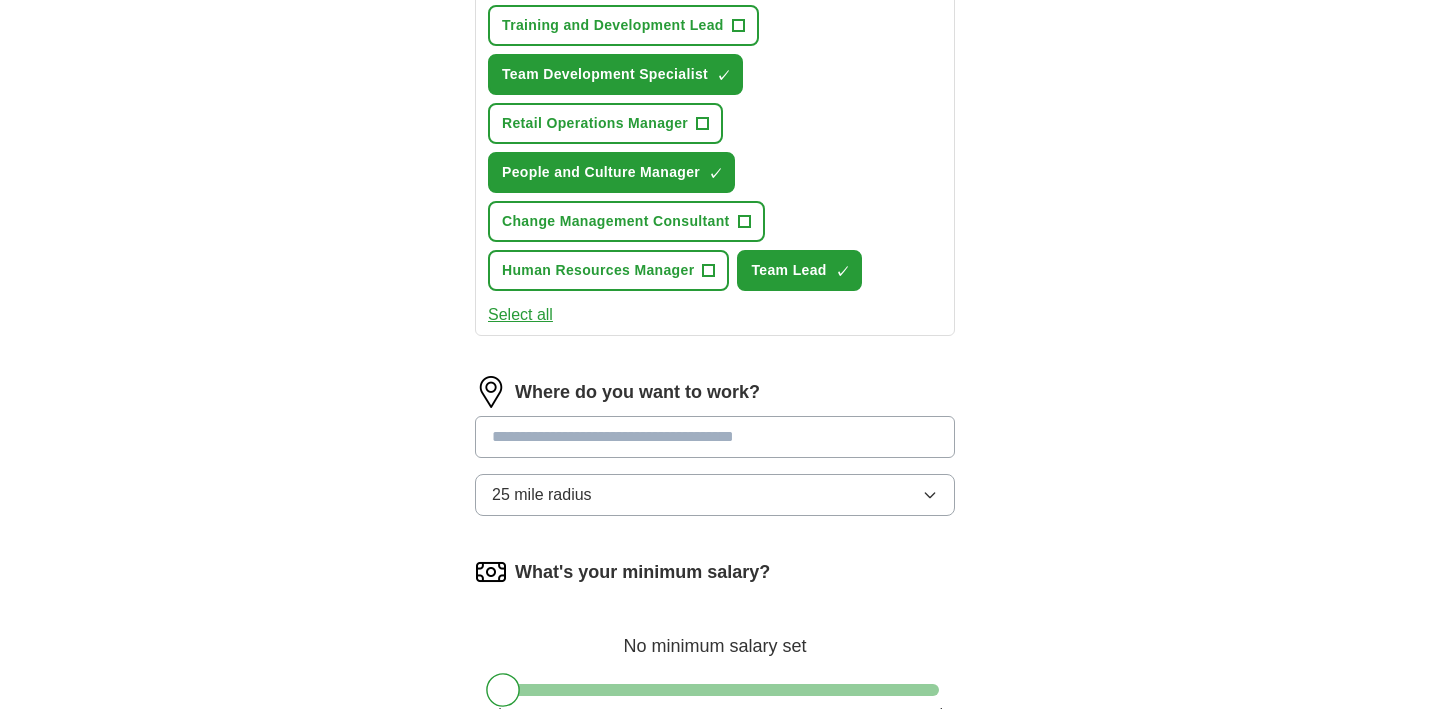 scroll, scrollTop: 994, scrollLeft: 0, axis: vertical 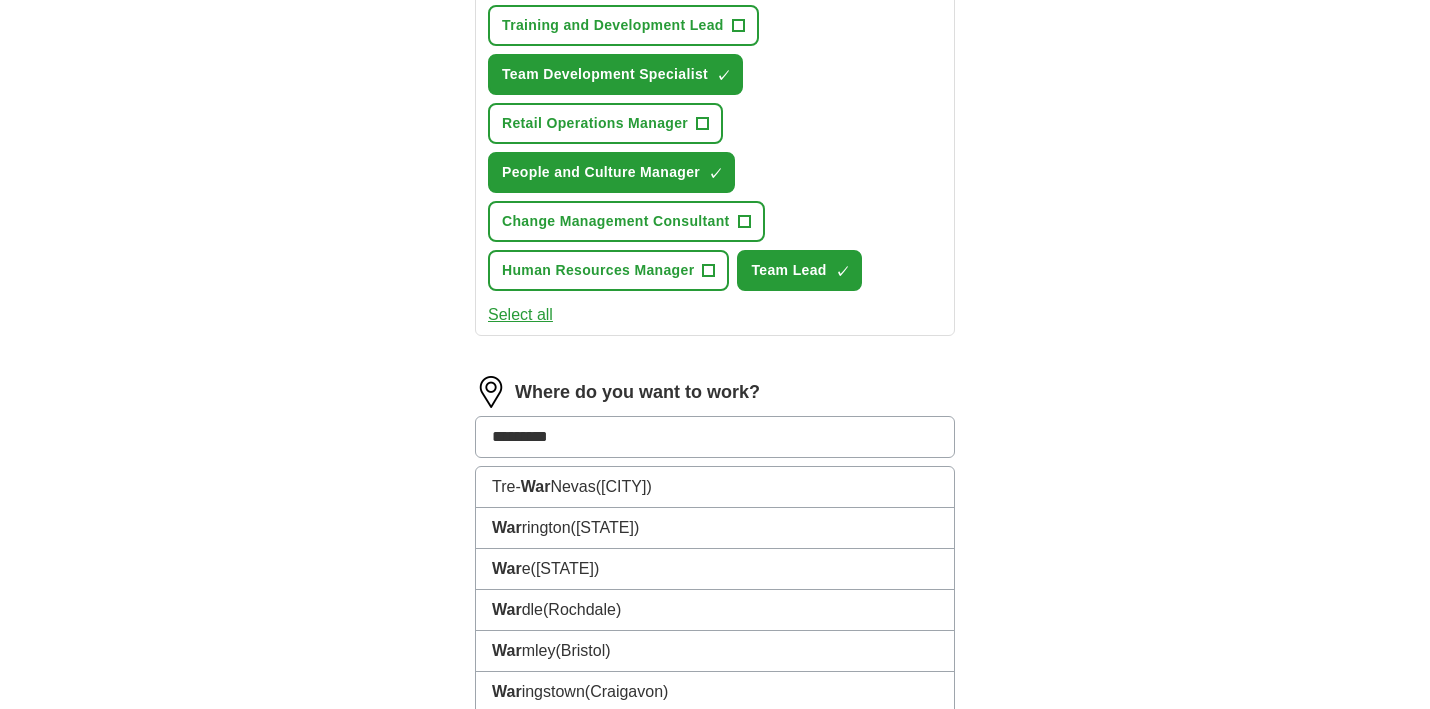 type on "**********" 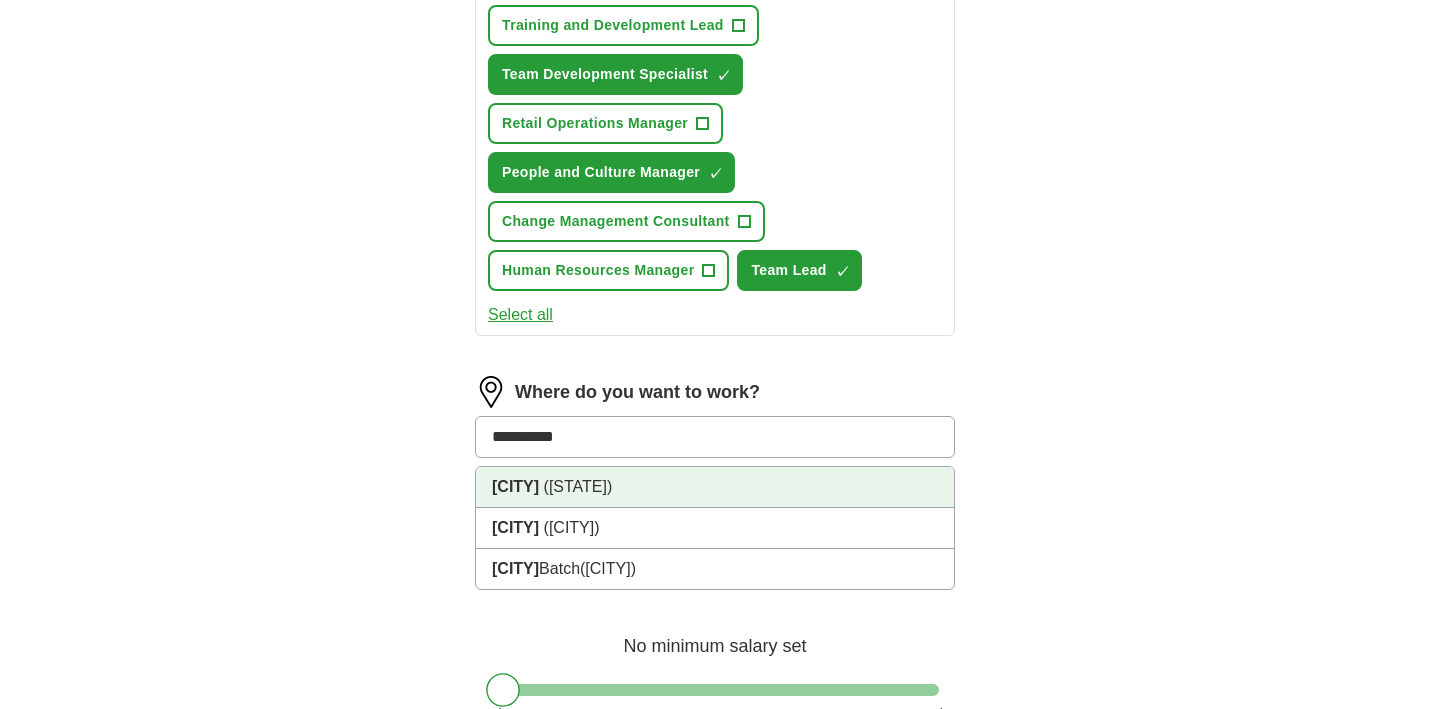 click on "[CITY], [STATE] has been selected." at bounding box center (715, 487) 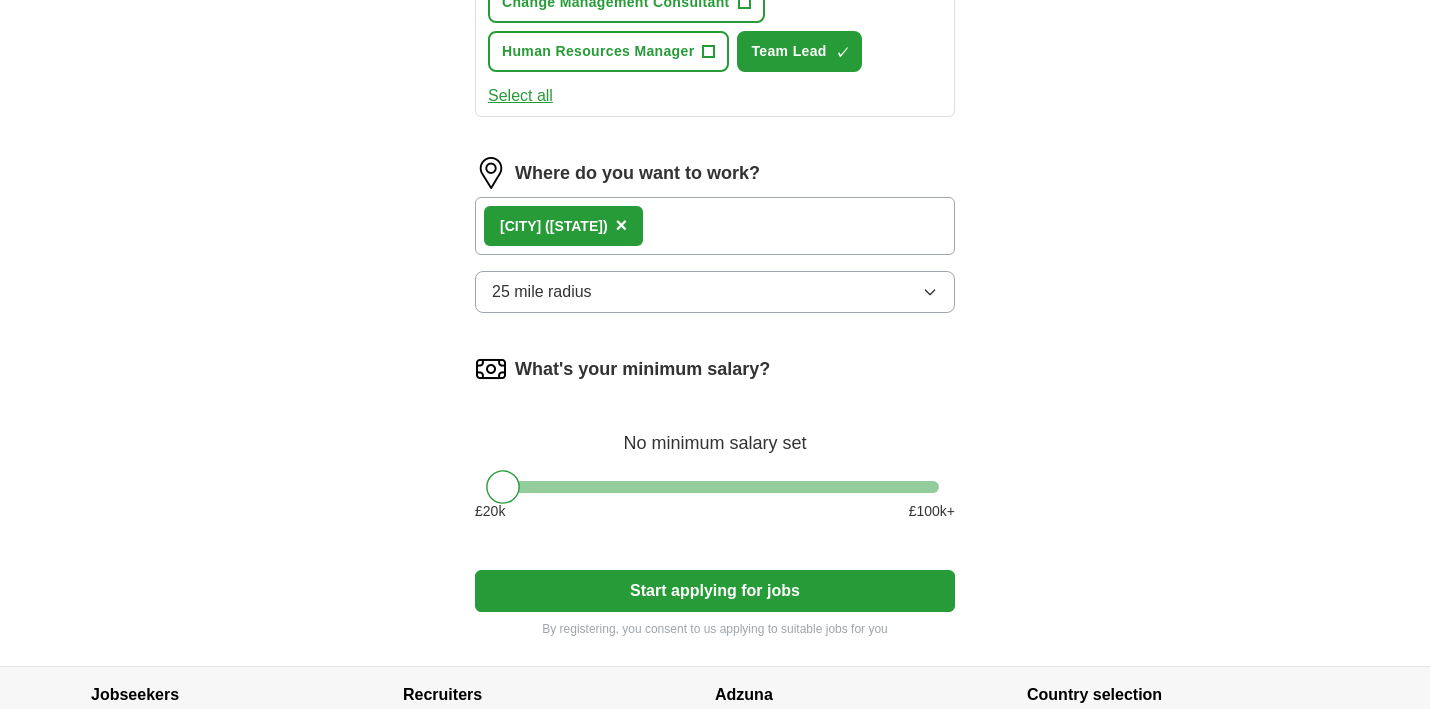 scroll, scrollTop: 1208, scrollLeft: 0, axis: vertical 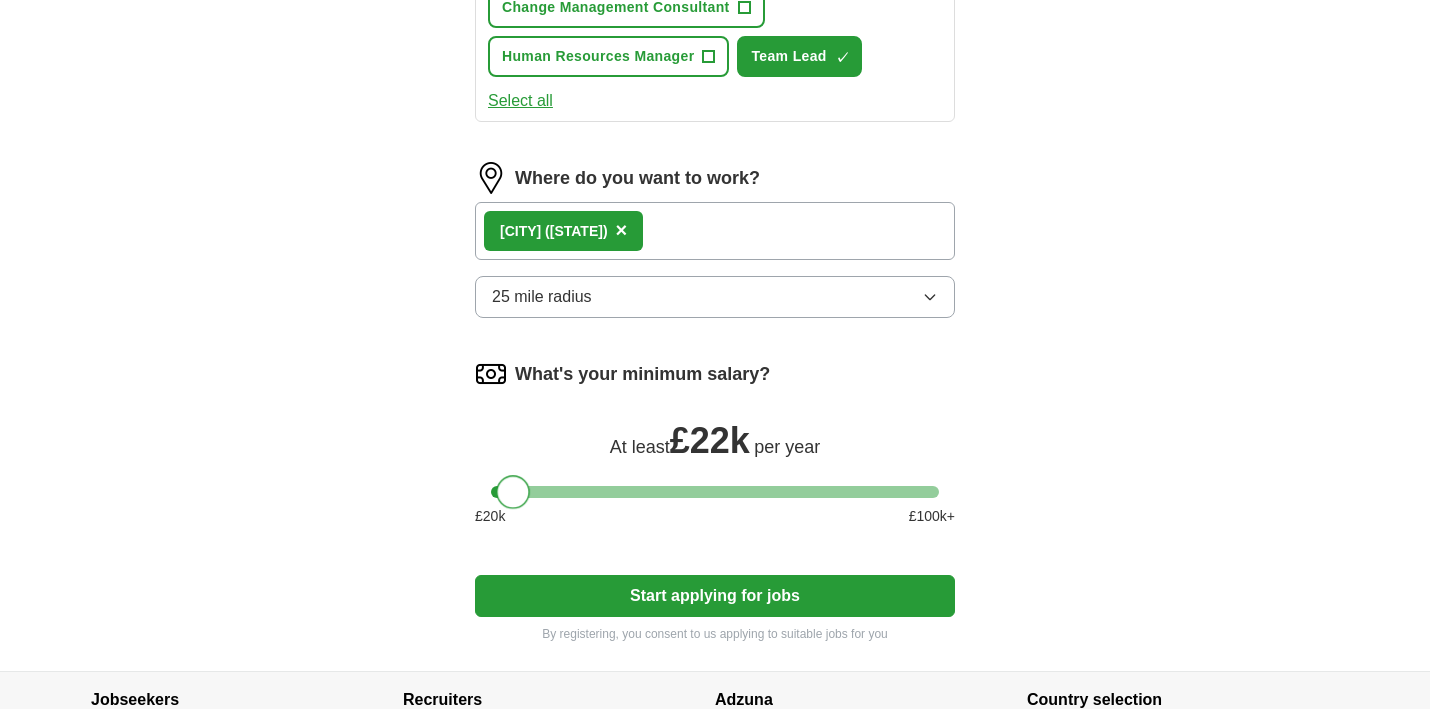 click at bounding box center [514, 492] 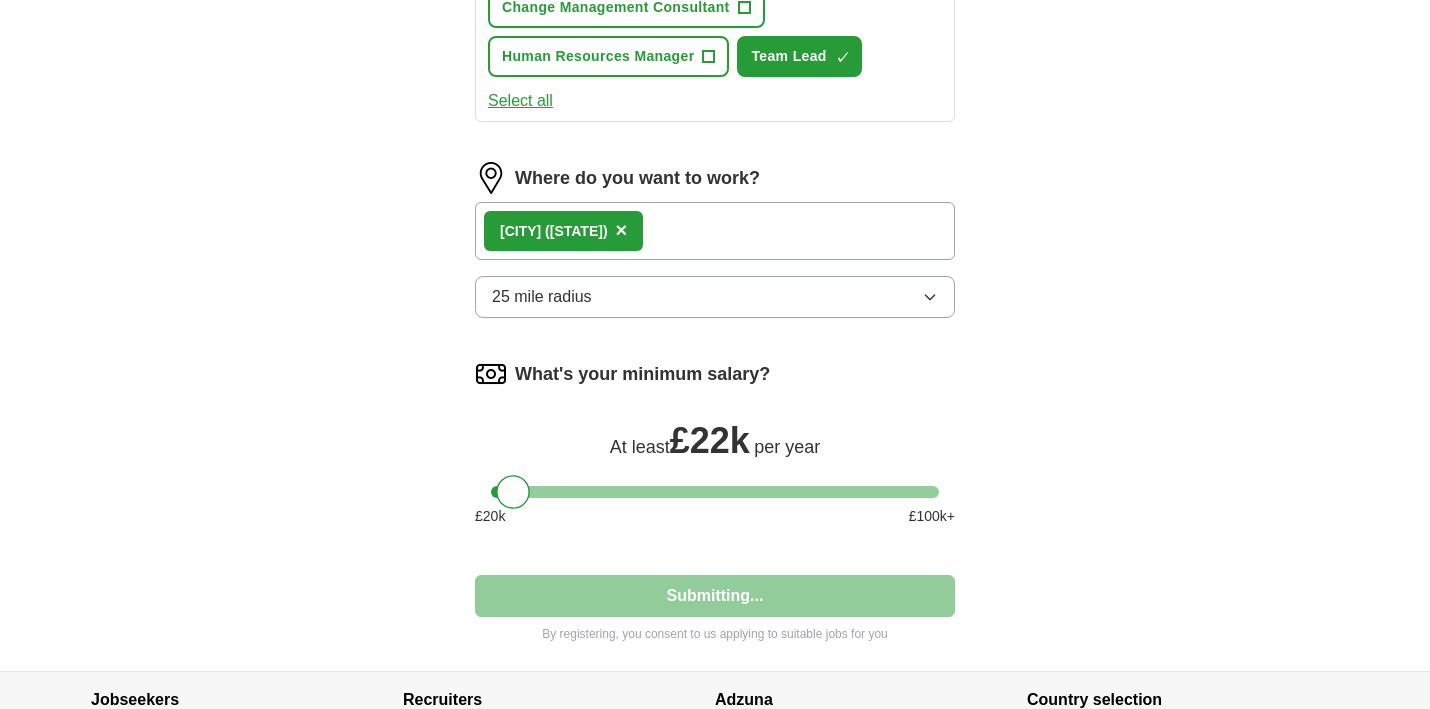 select on "**" 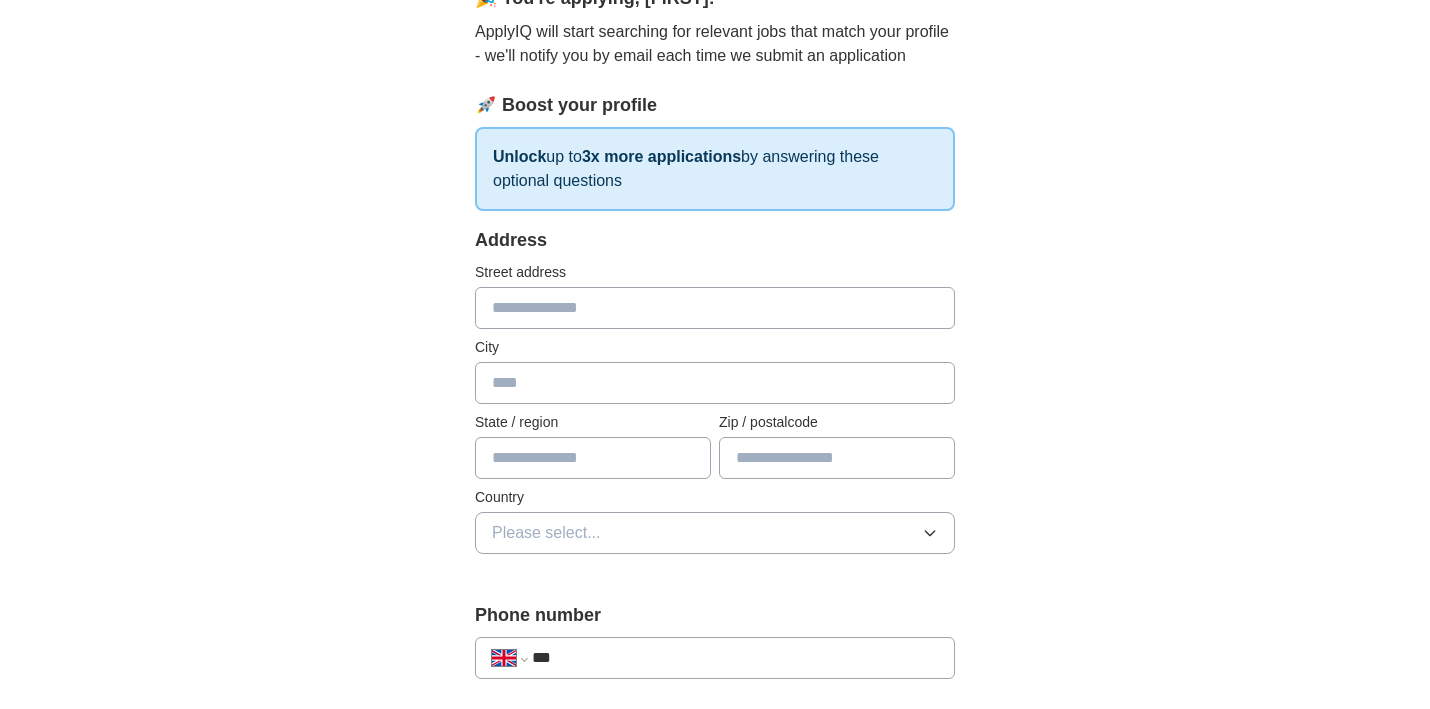 scroll, scrollTop: 205, scrollLeft: 0, axis: vertical 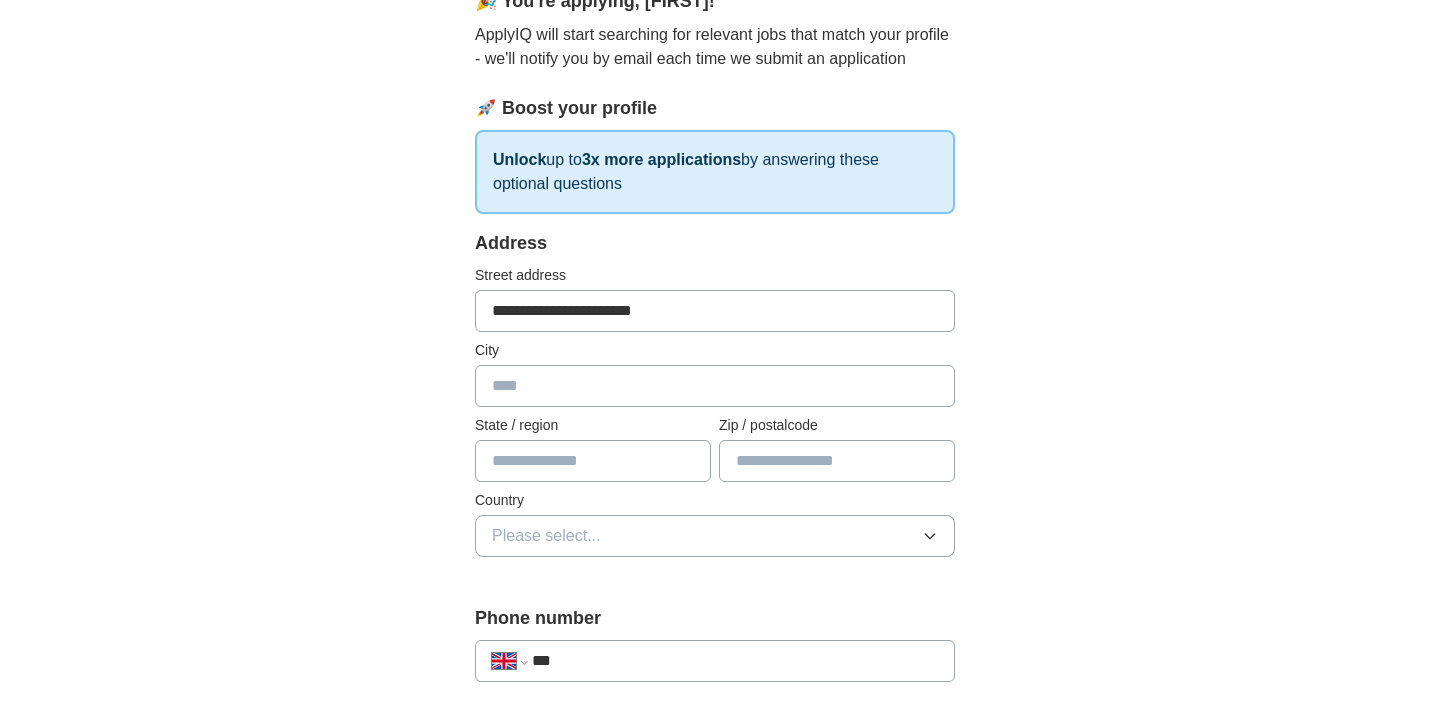 type on "**********" 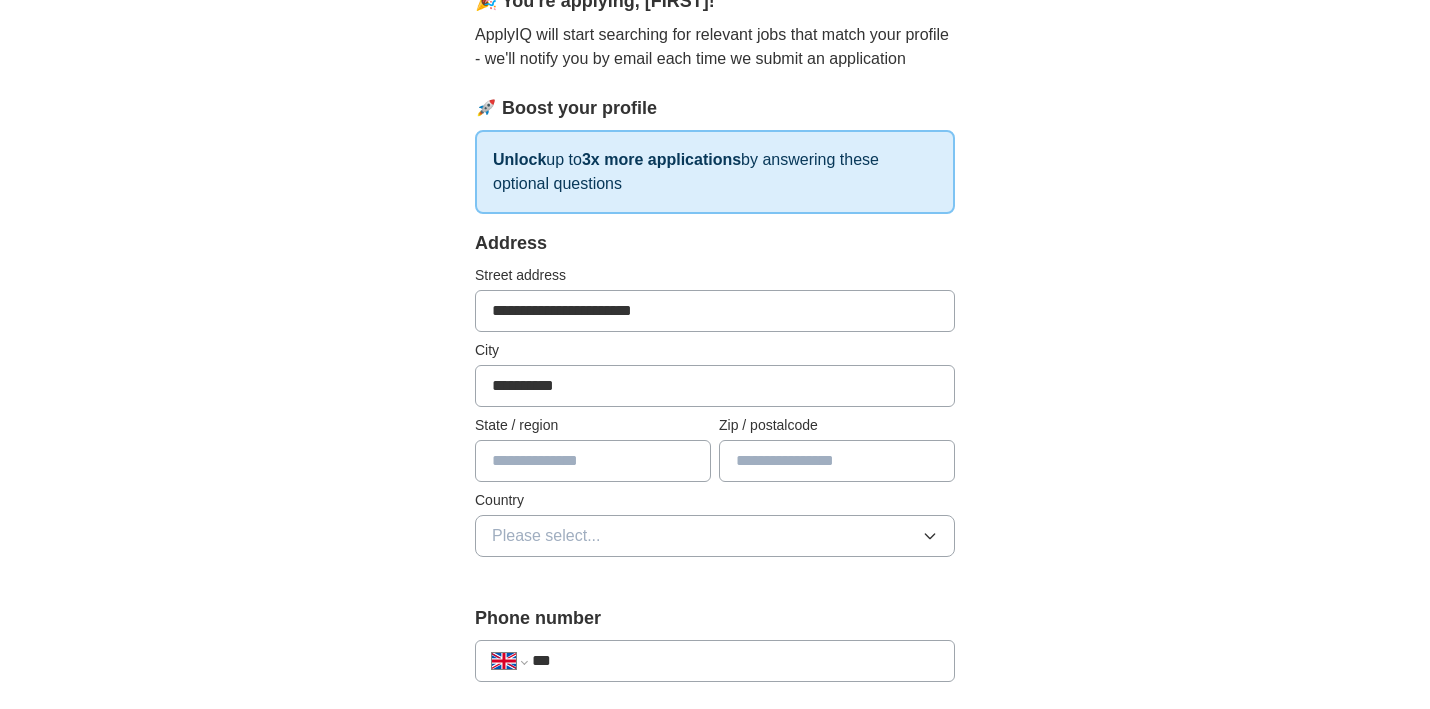 type on "**********" 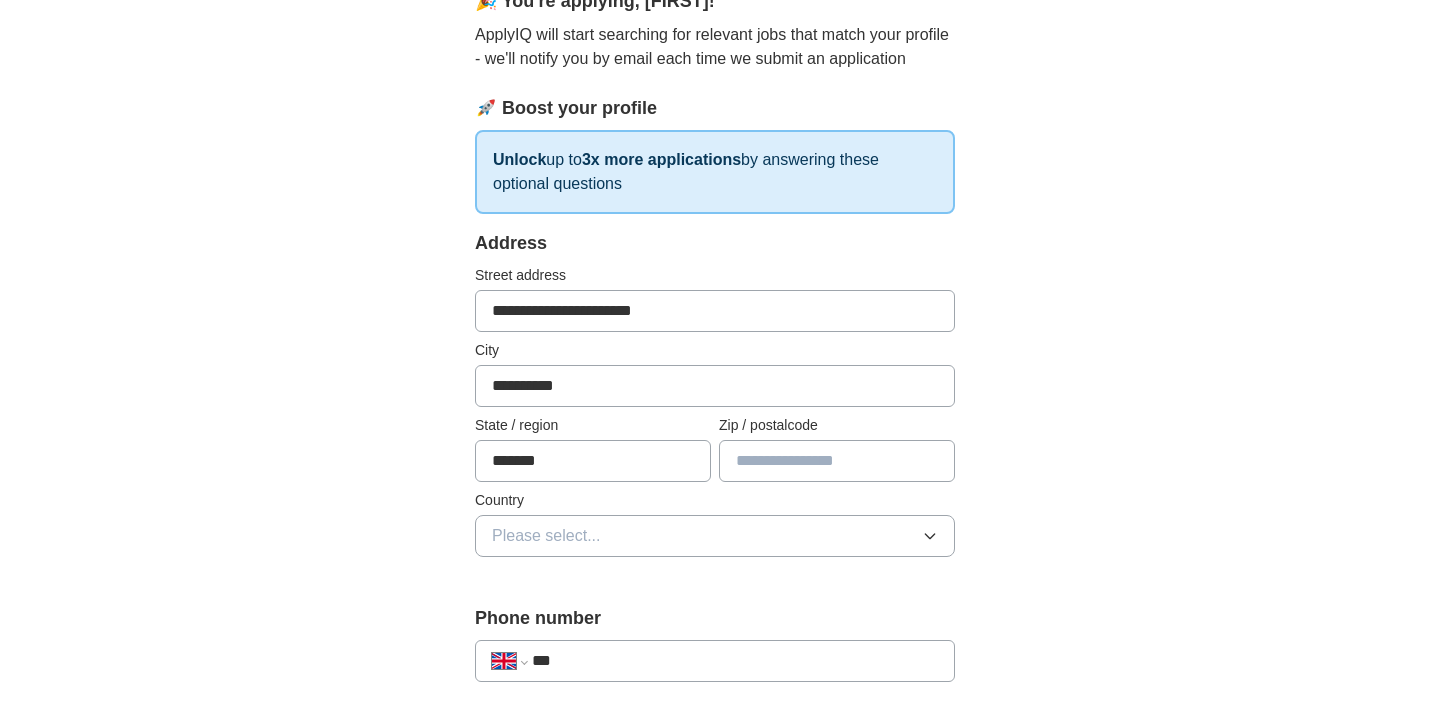 type on "*******" 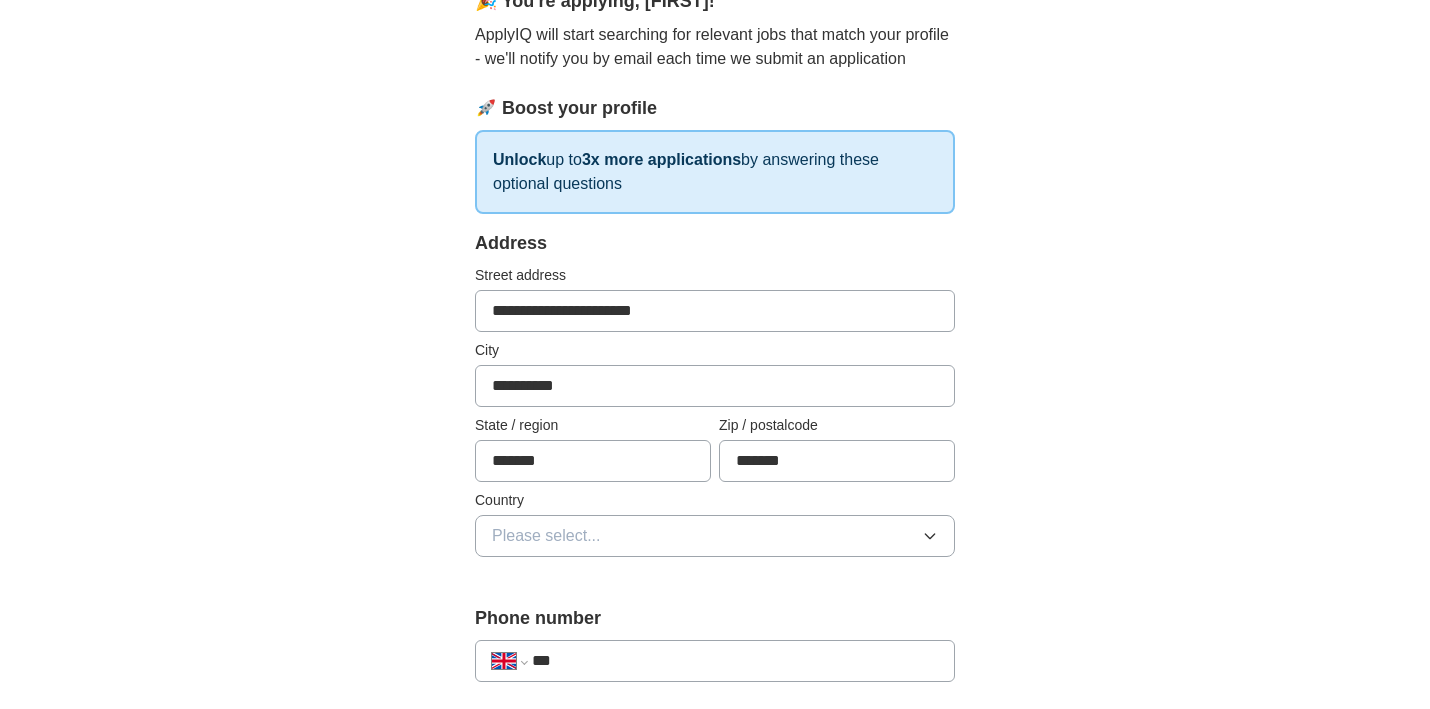 type on "*******" 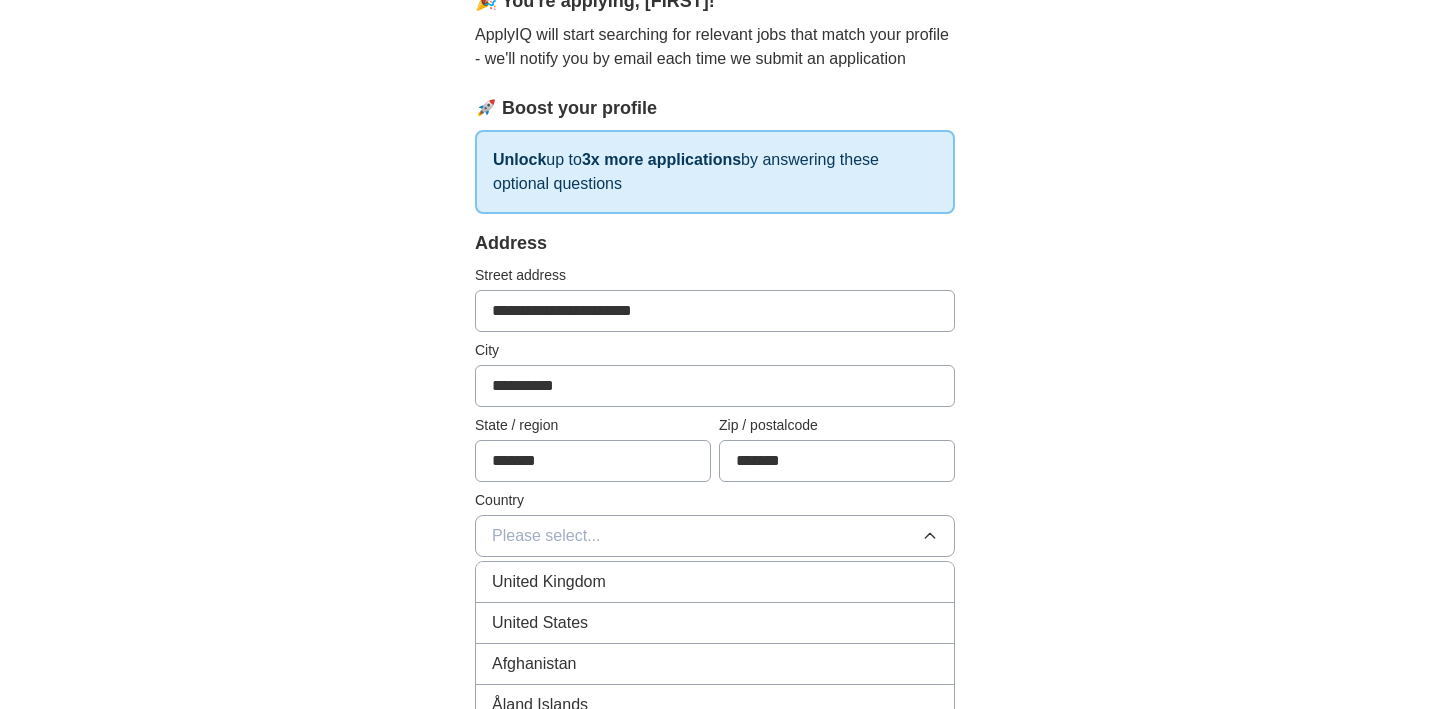 click on "United Kingdom" at bounding box center [549, 582] 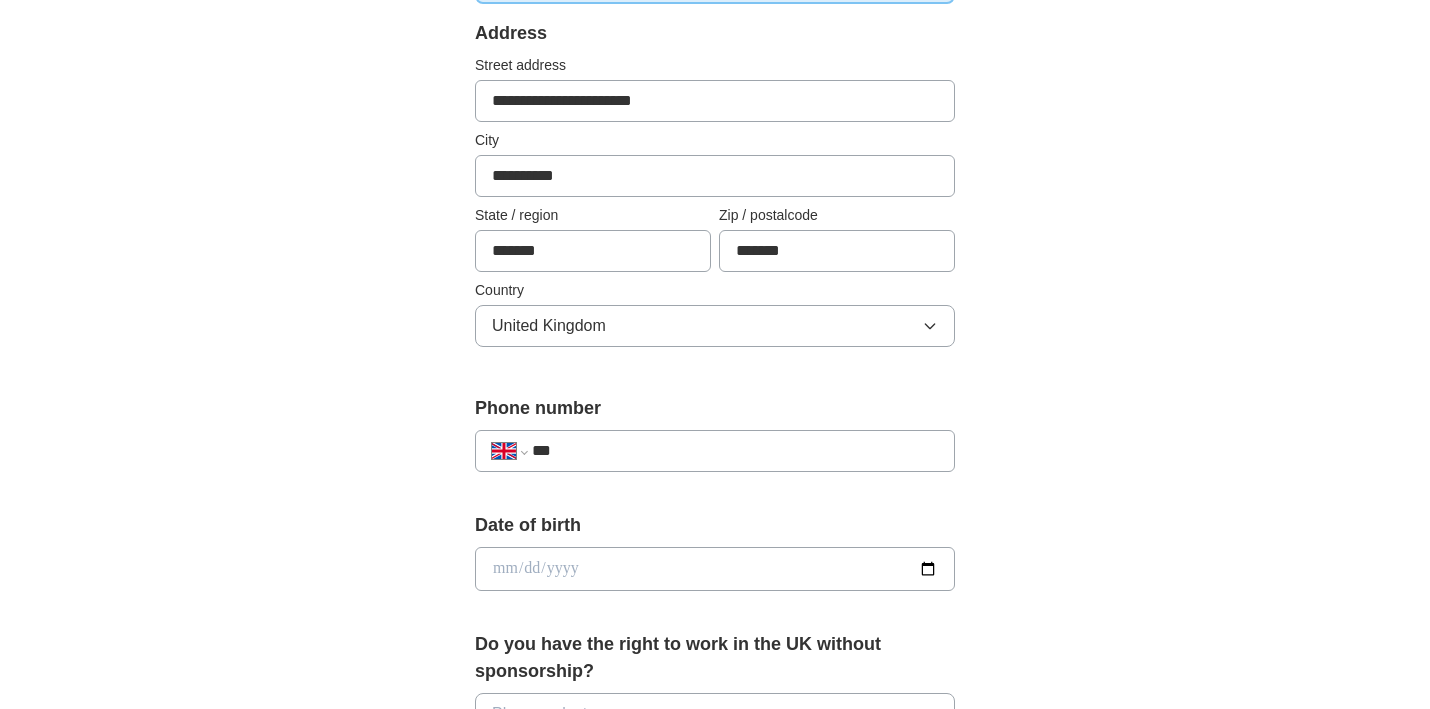 scroll, scrollTop: 422, scrollLeft: 0, axis: vertical 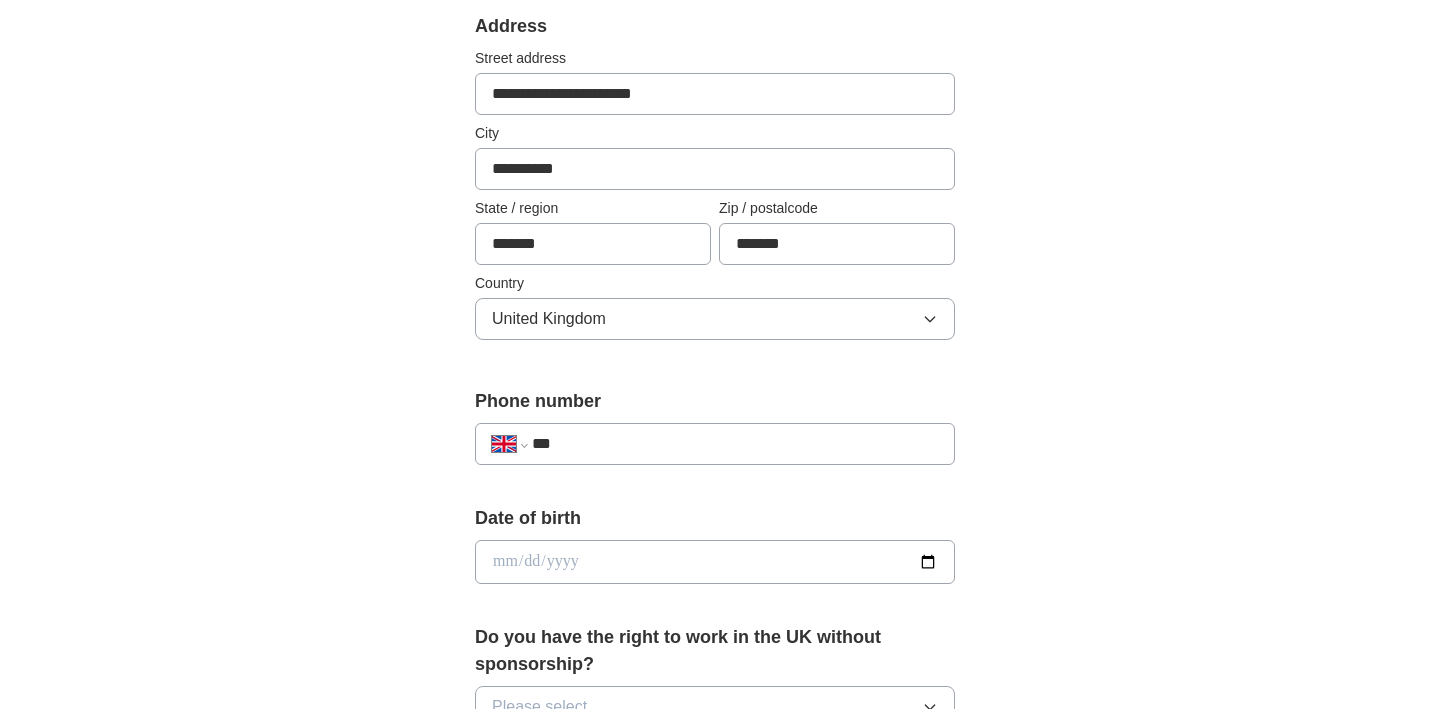 click on "***" at bounding box center (735, 444) 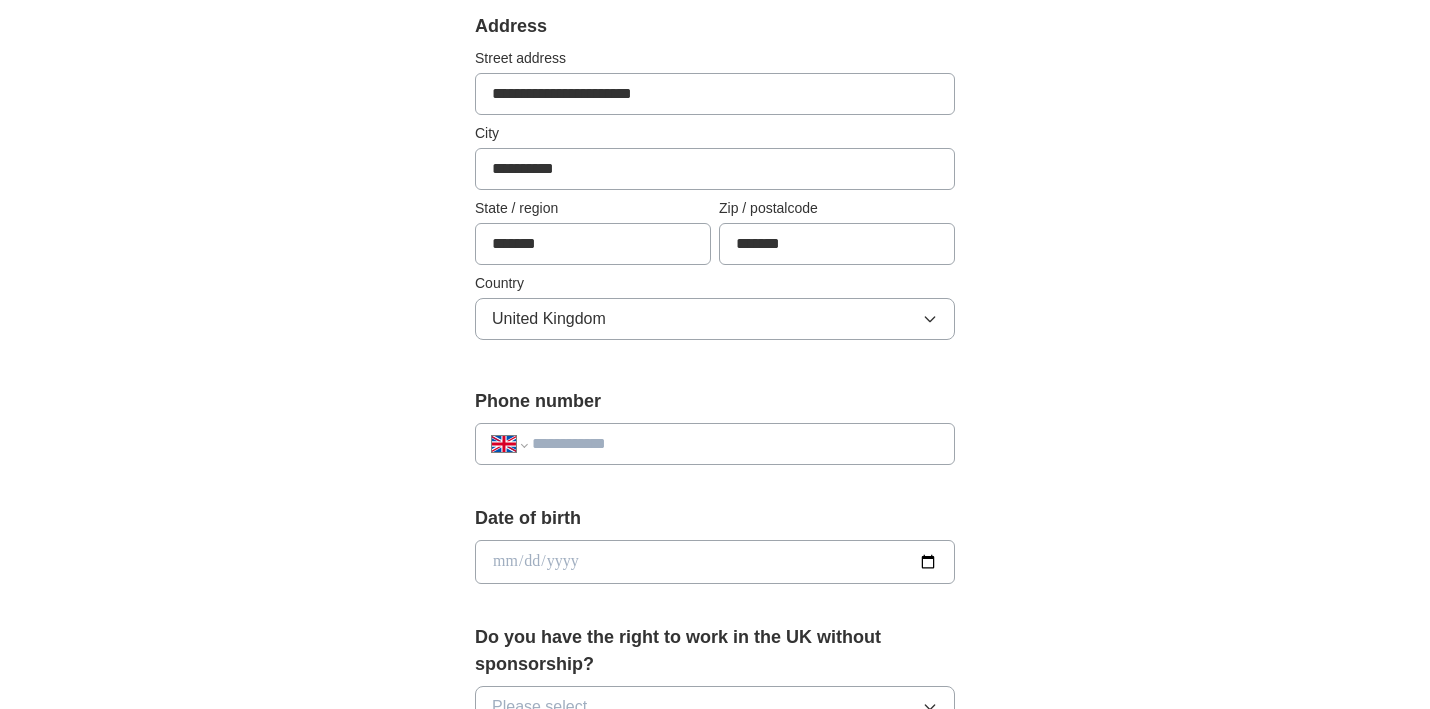 select on "**" 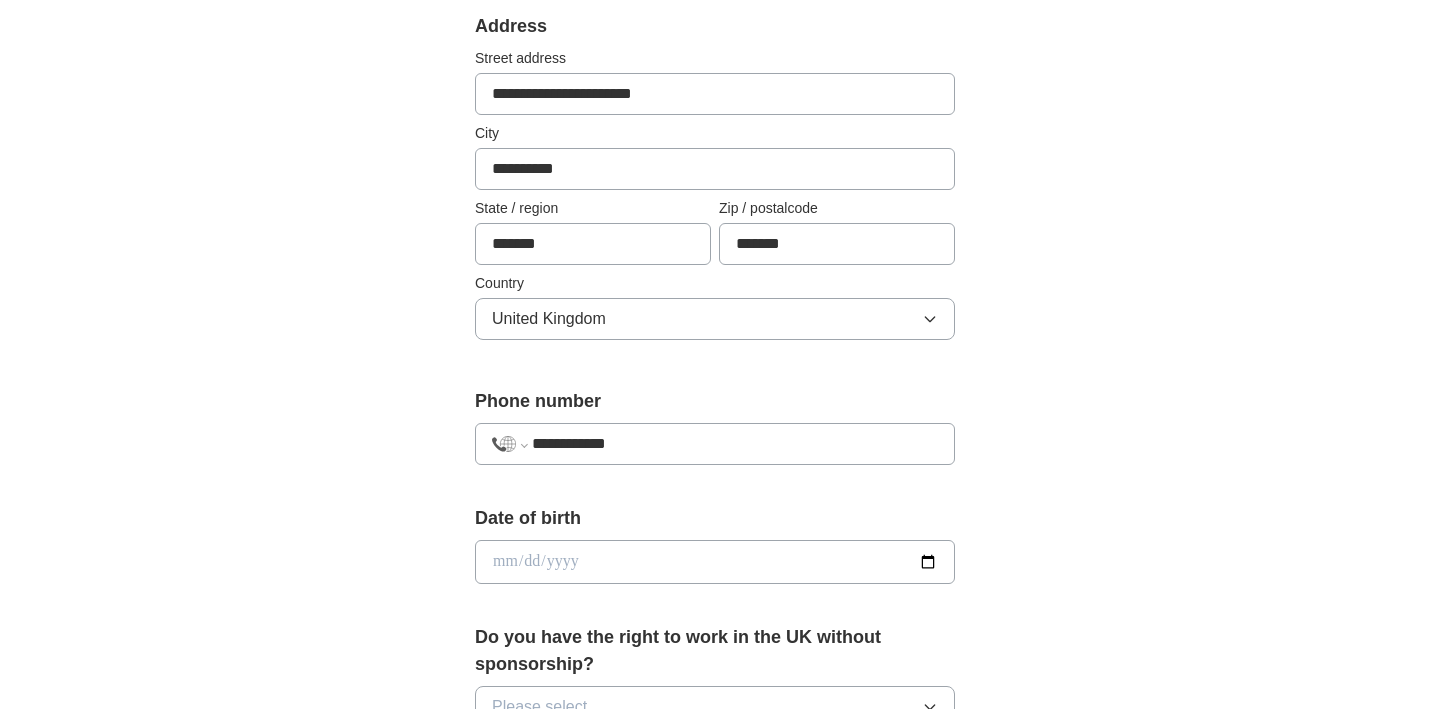 click on "**********" at bounding box center [715, 536] 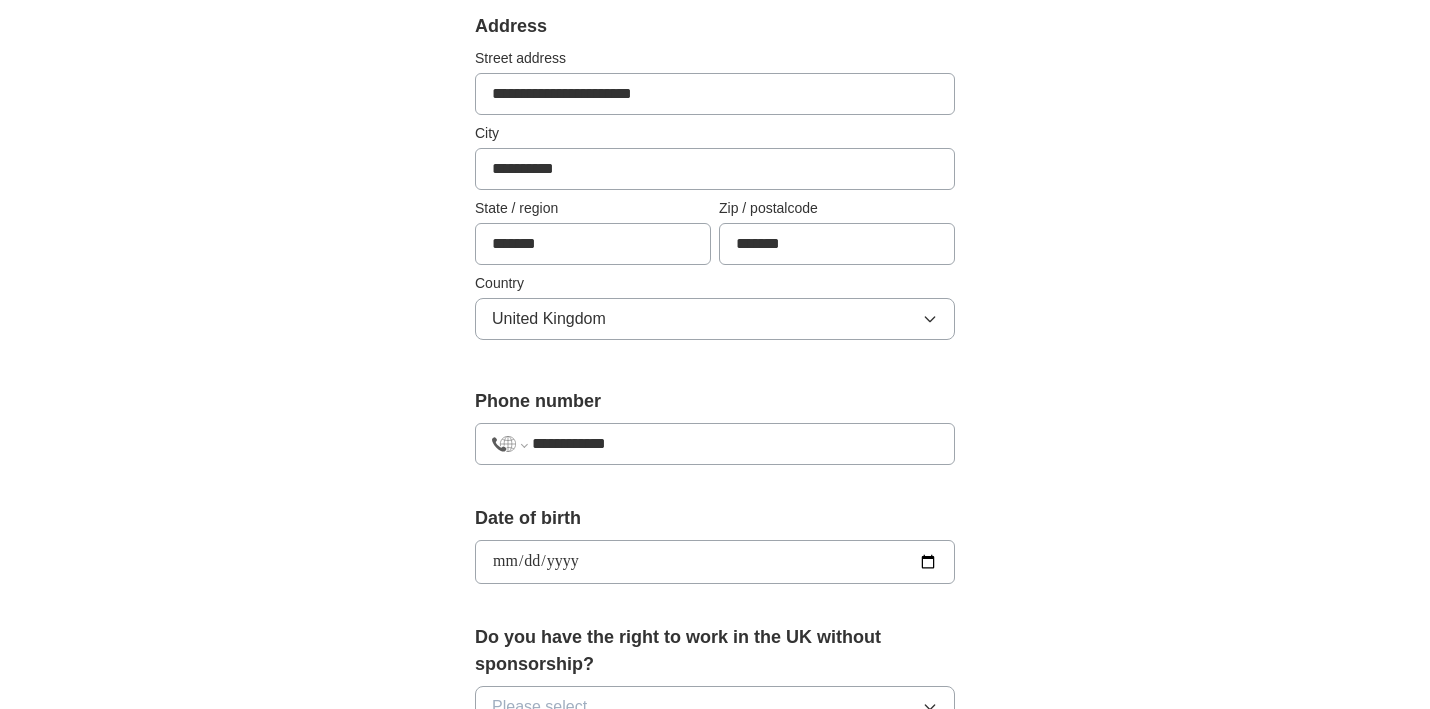click on "**********" at bounding box center [715, 562] 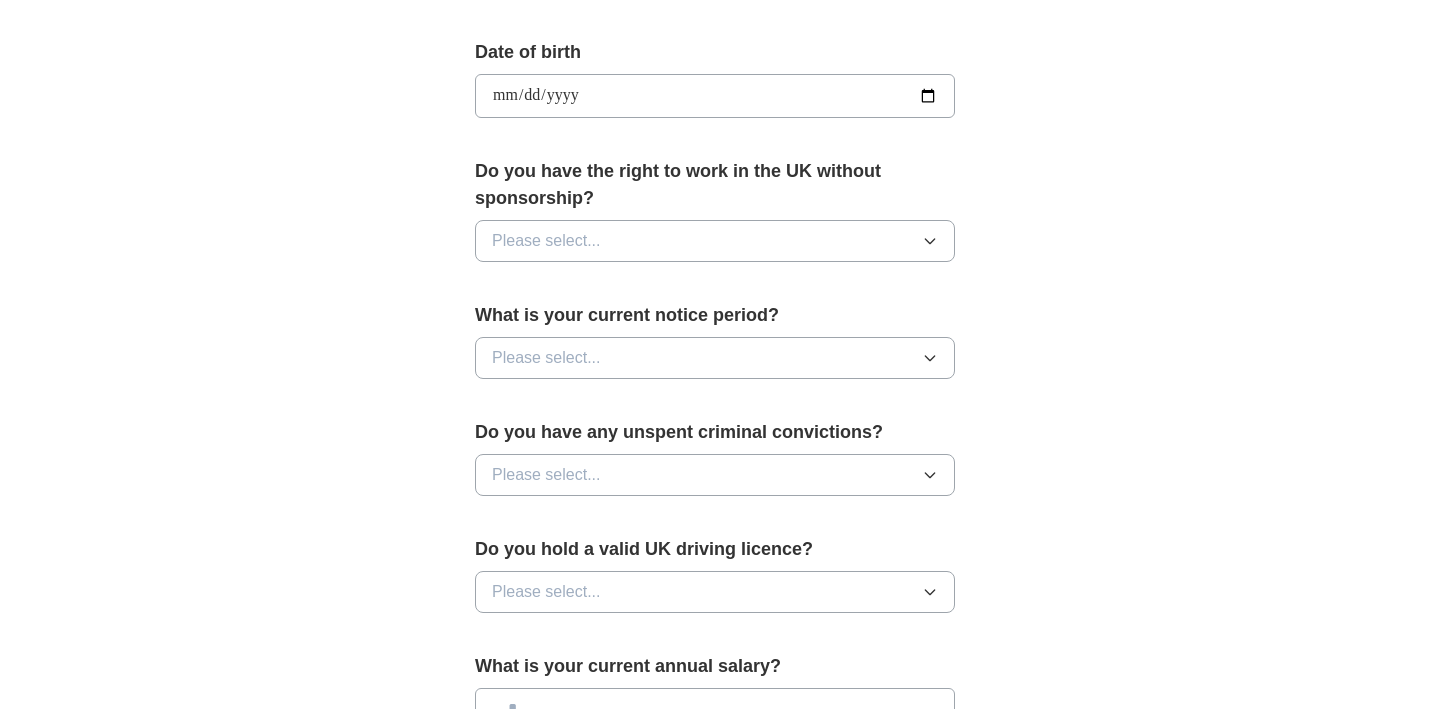 scroll, scrollTop: 892, scrollLeft: 0, axis: vertical 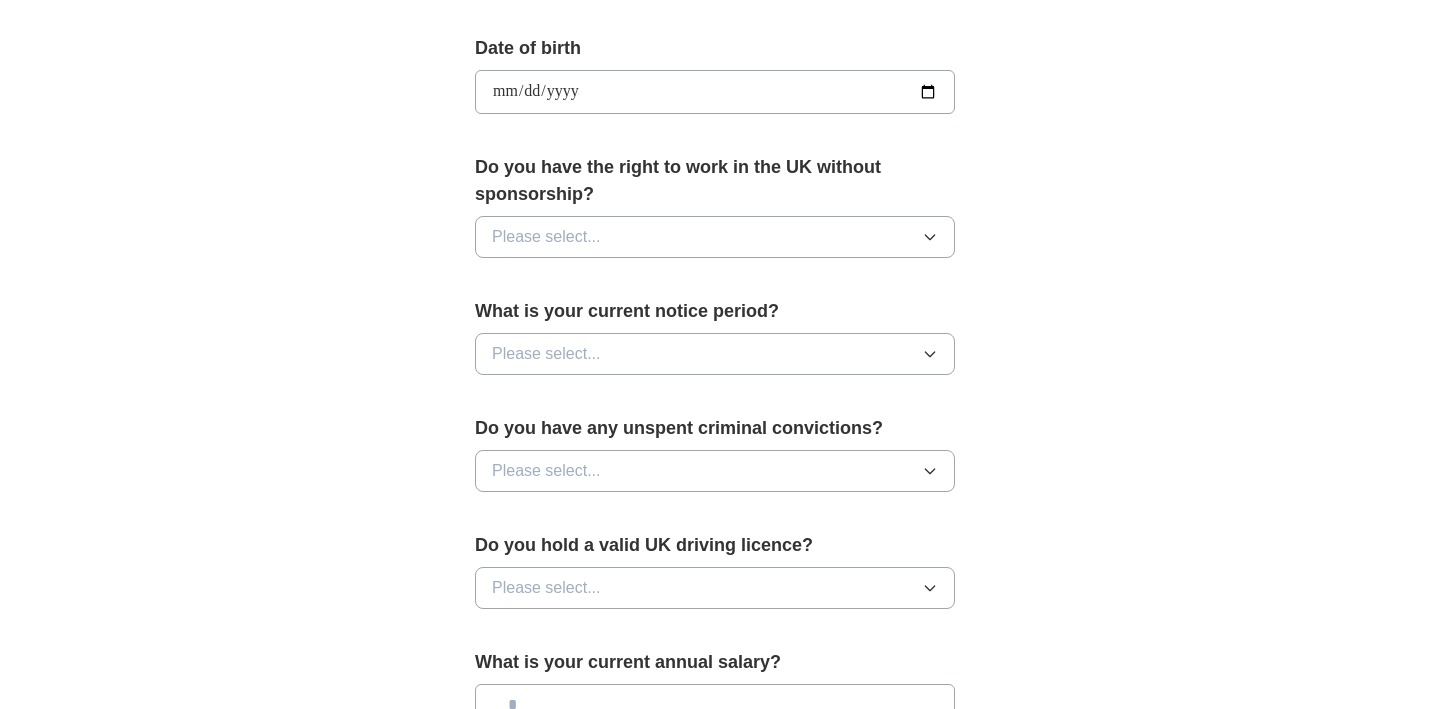 click on "Please select..." at bounding box center (546, 237) 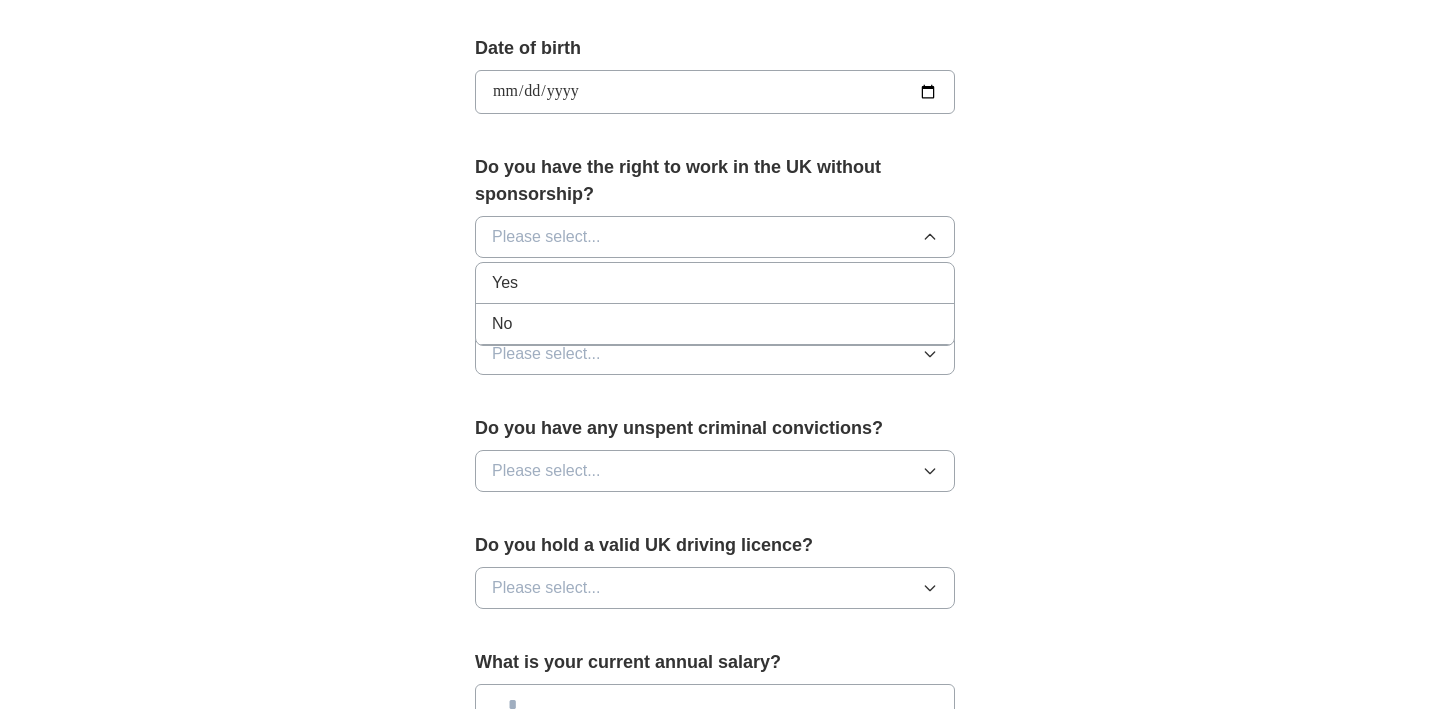 click on "Yes" at bounding box center (715, 283) 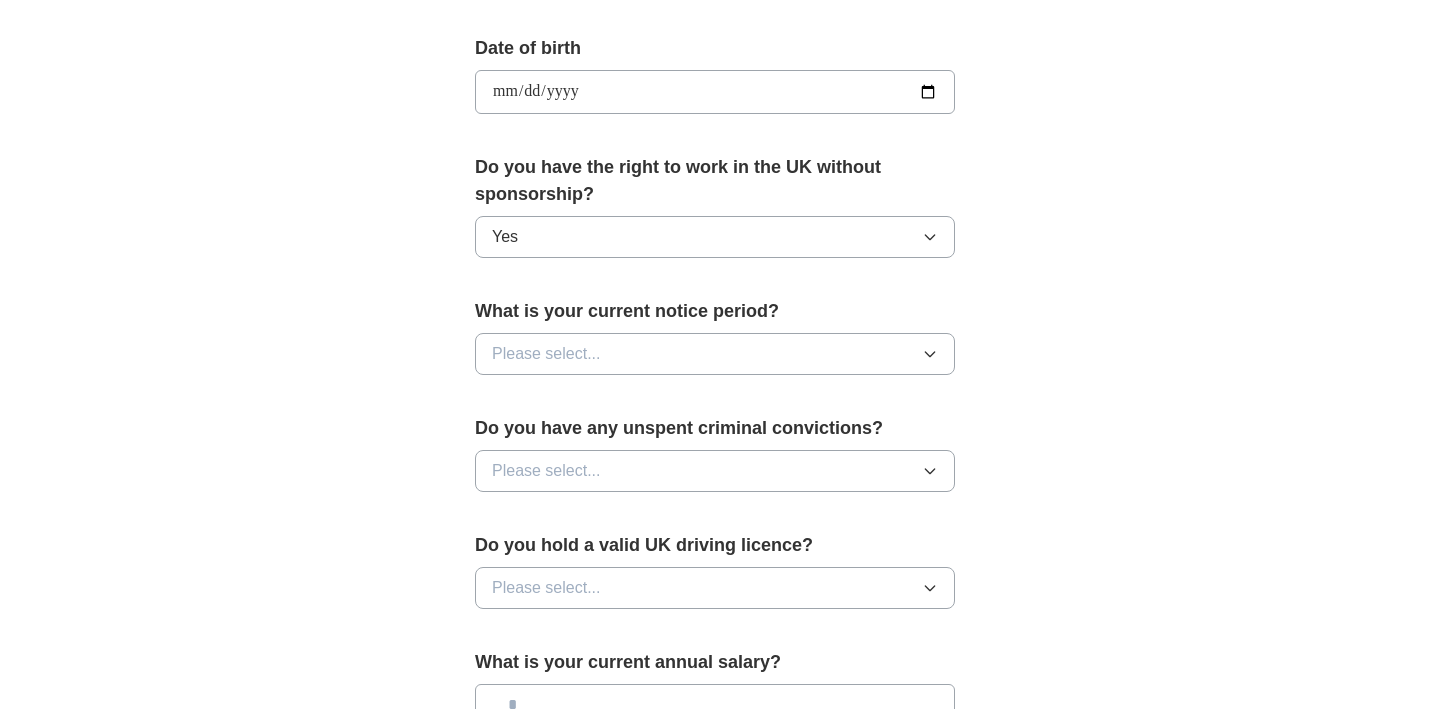 click on "Please select..." at bounding box center (546, 354) 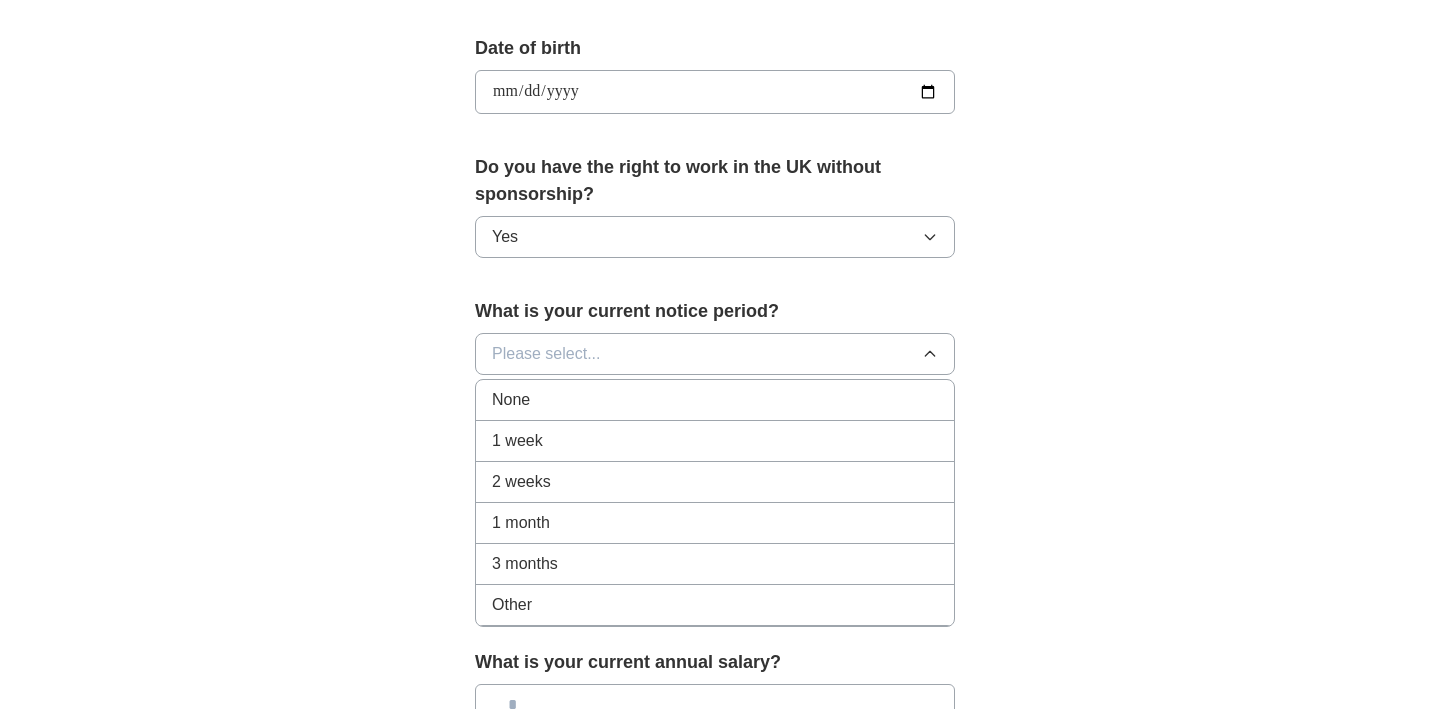 click on "1 week" at bounding box center [715, 441] 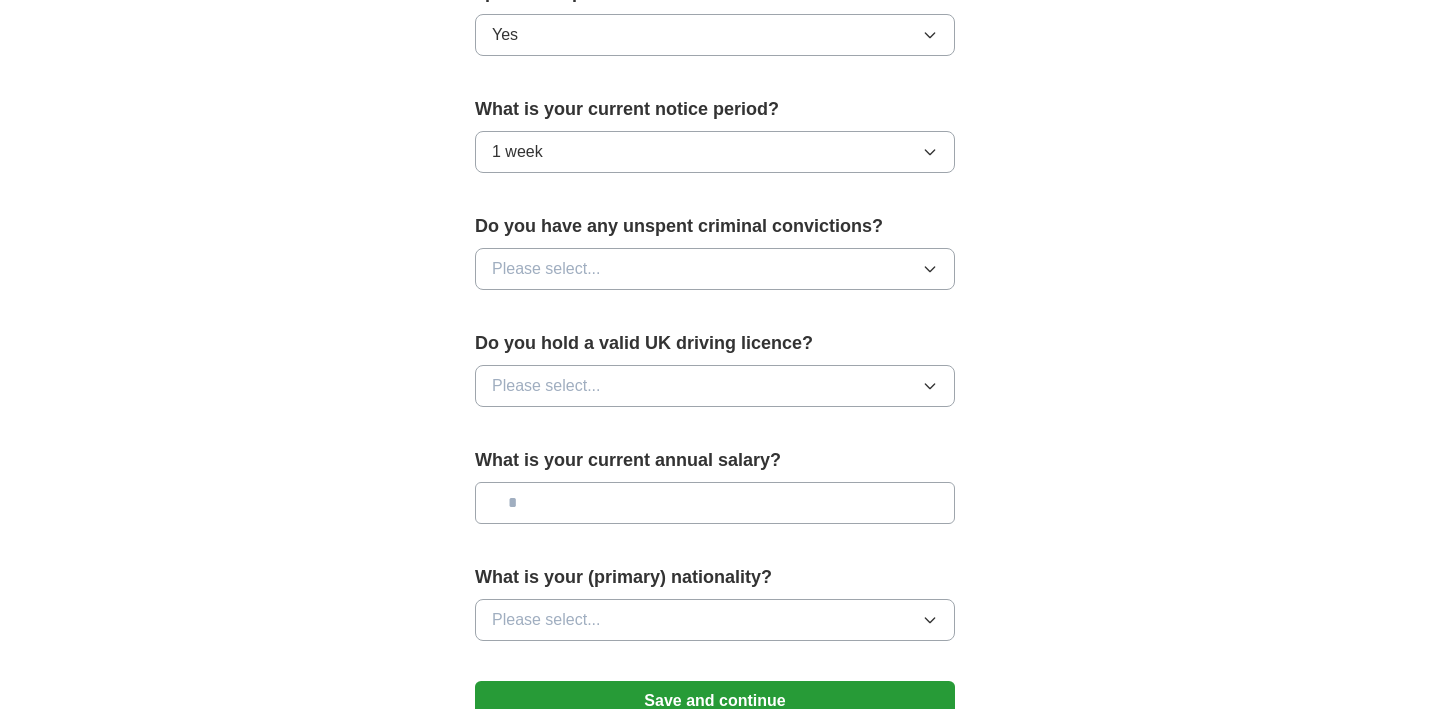 scroll, scrollTop: 1094, scrollLeft: 0, axis: vertical 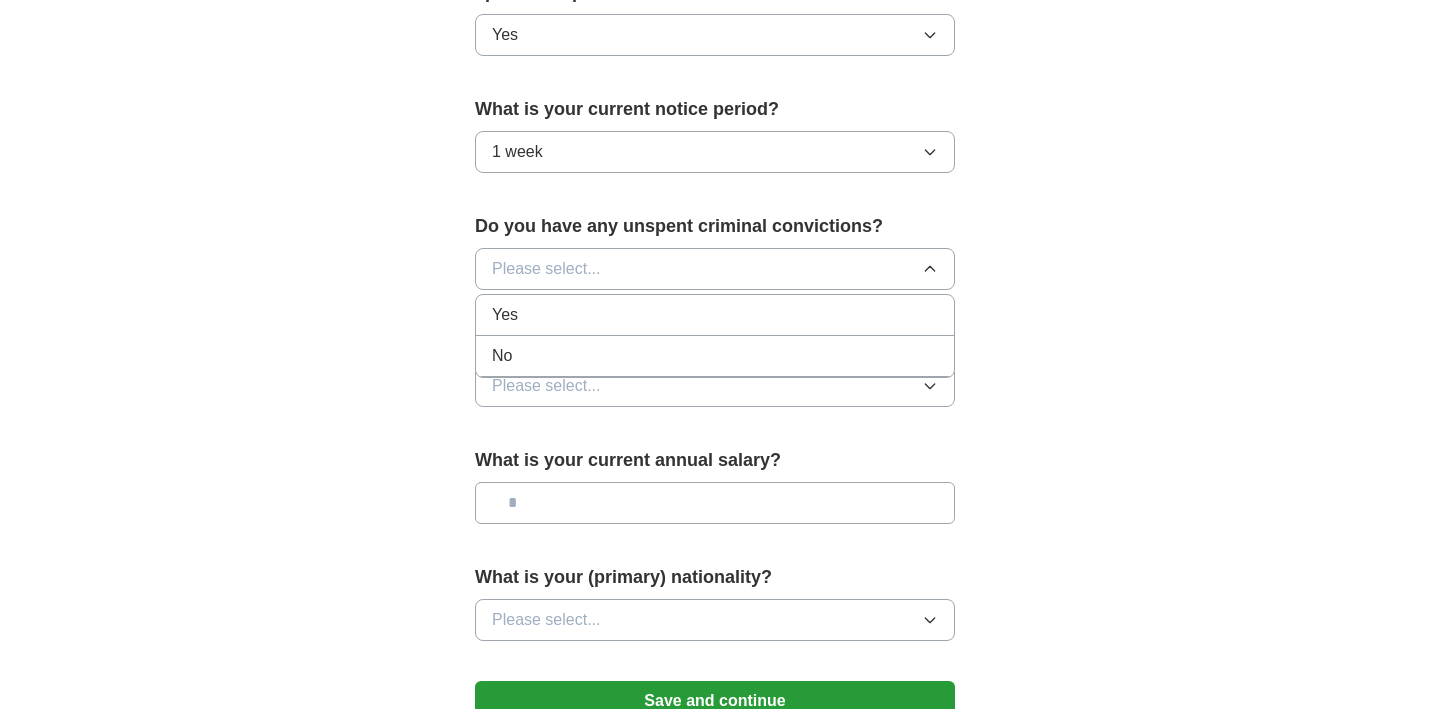 click on "No" at bounding box center [715, 356] 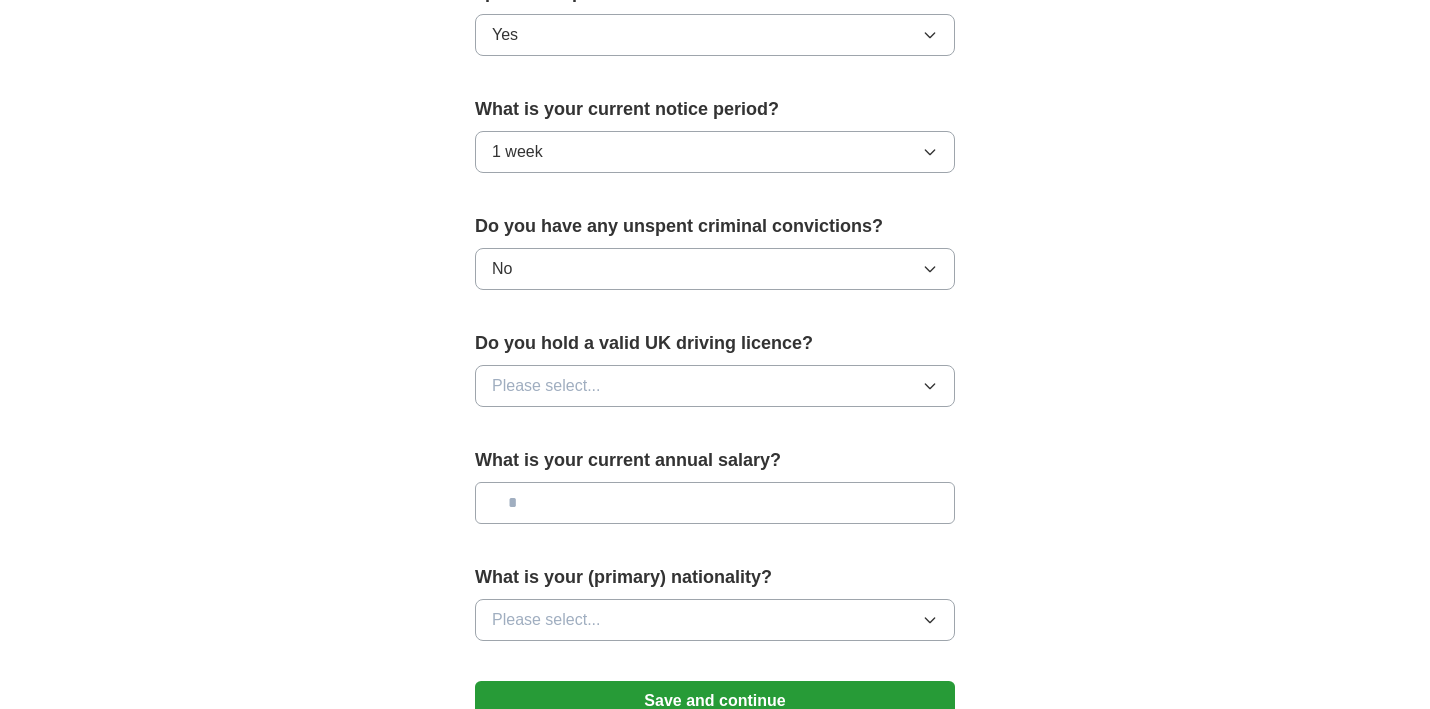 click on "Please select..." at bounding box center (715, 386) 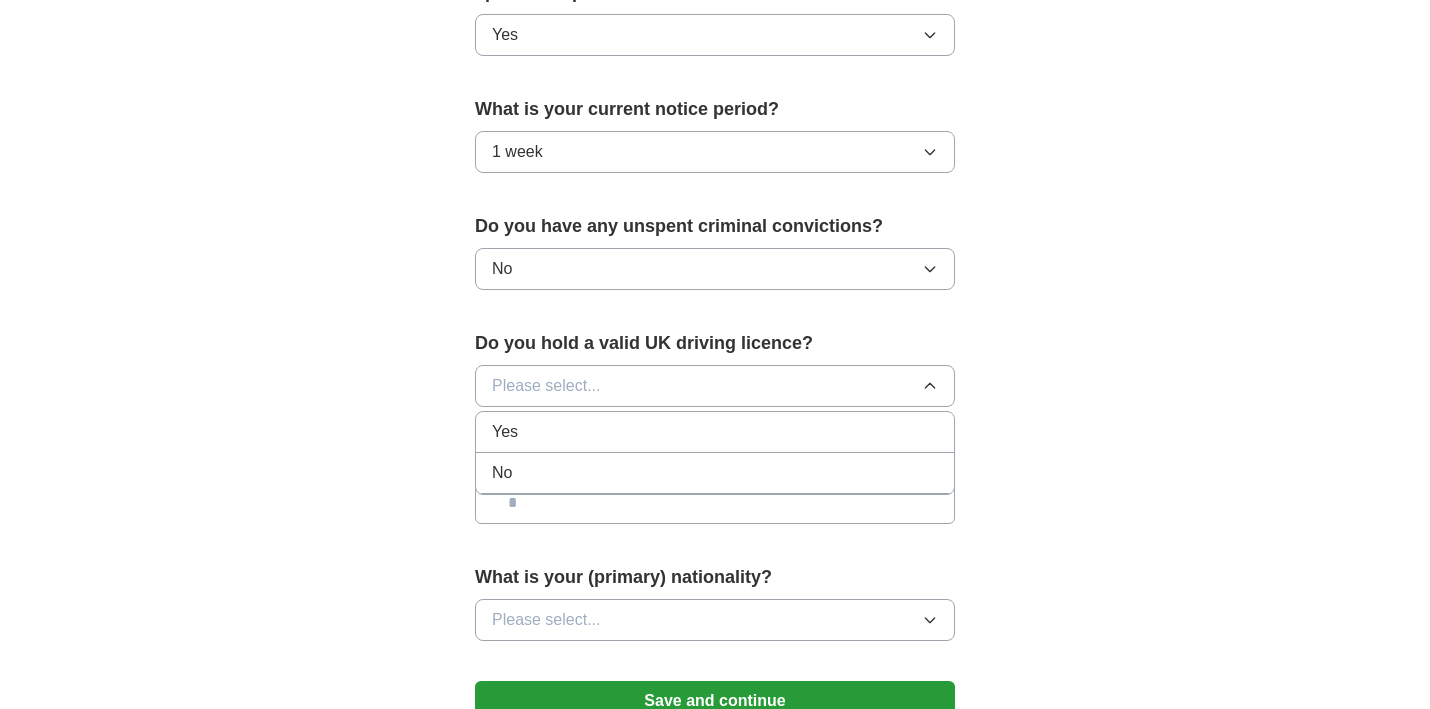 click on "Yes" at bounding box center (715, 432) 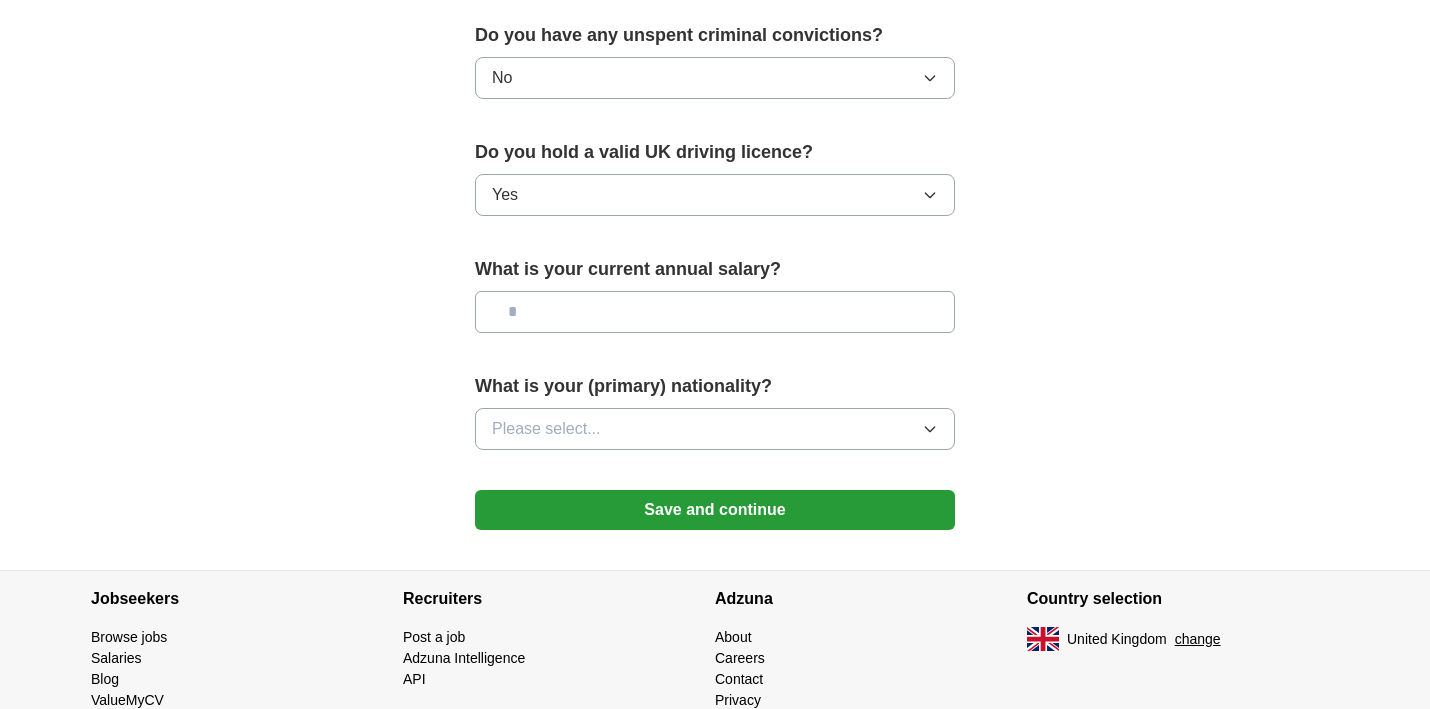scroll, scrollTop: 1283, scrollLeft: 0, axis: vertical 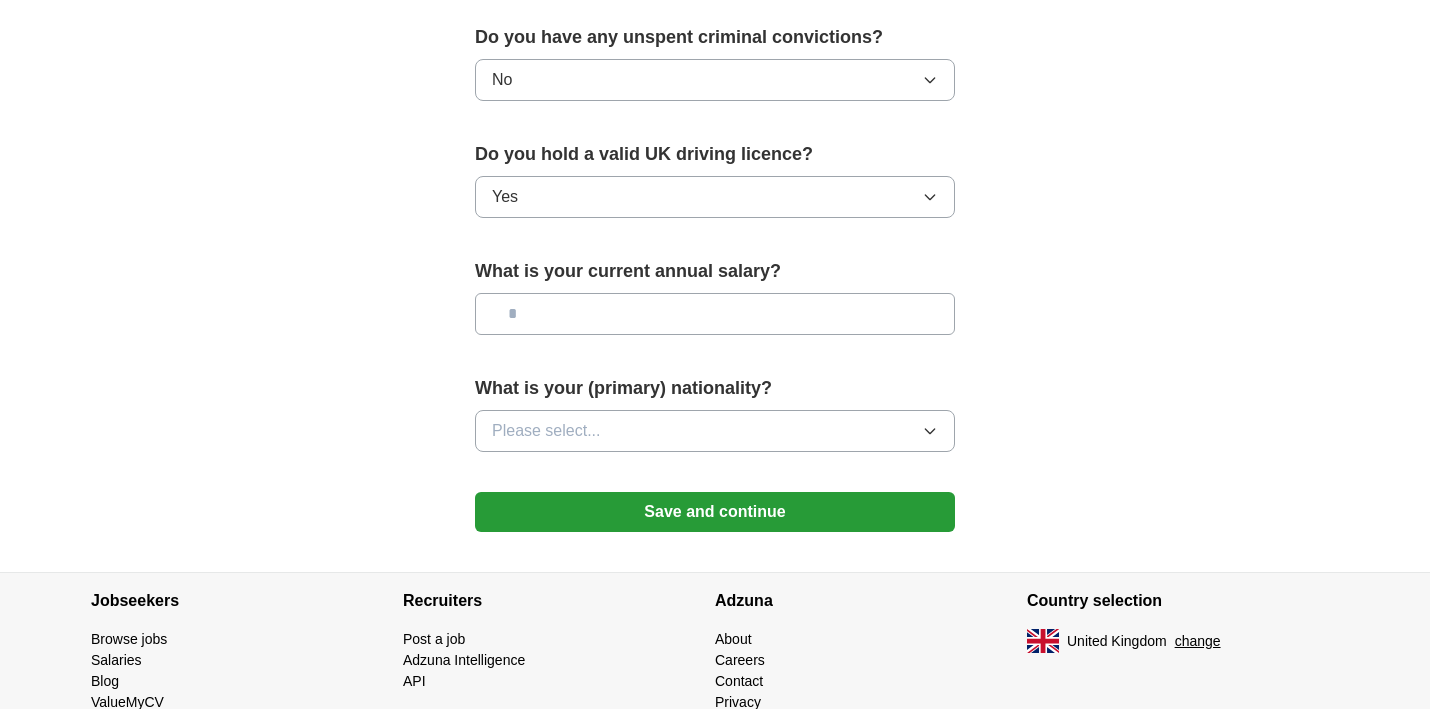 click at bounding box center [715, 314] 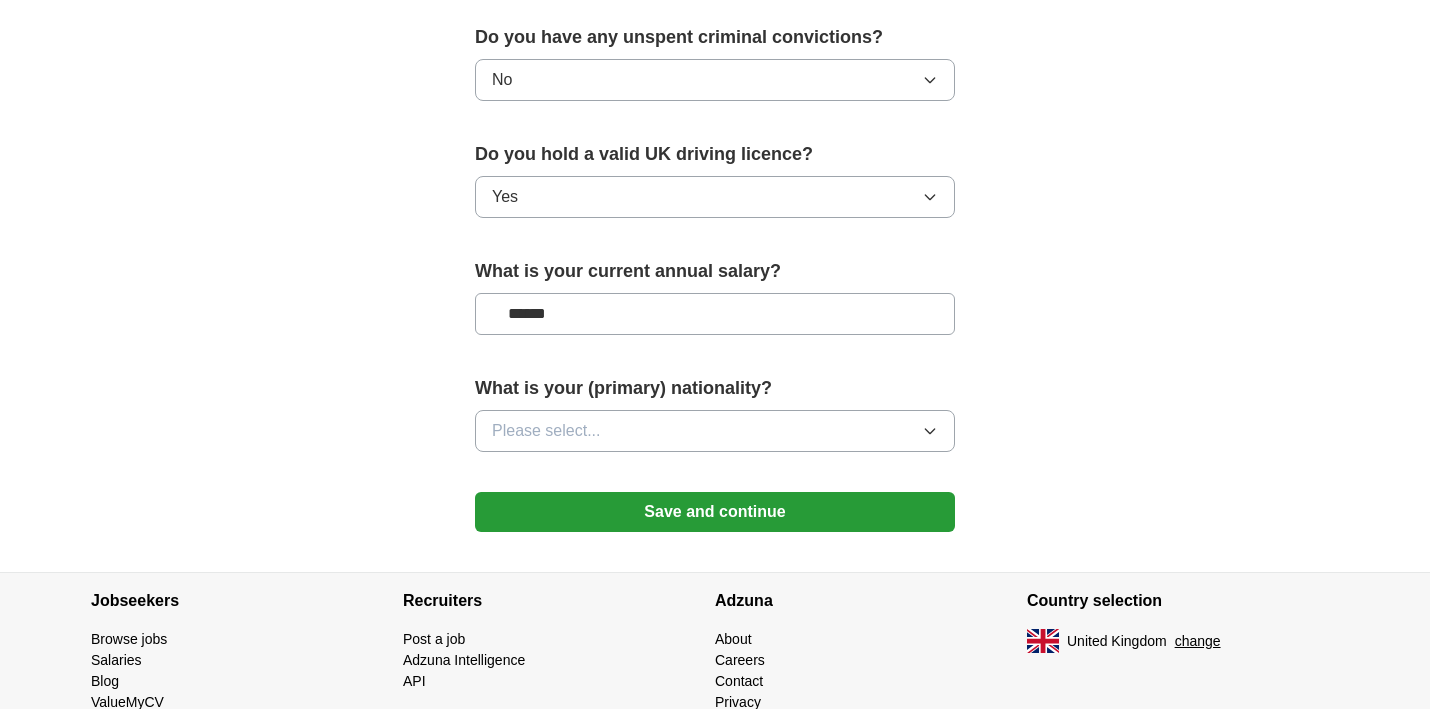 type on "*******" 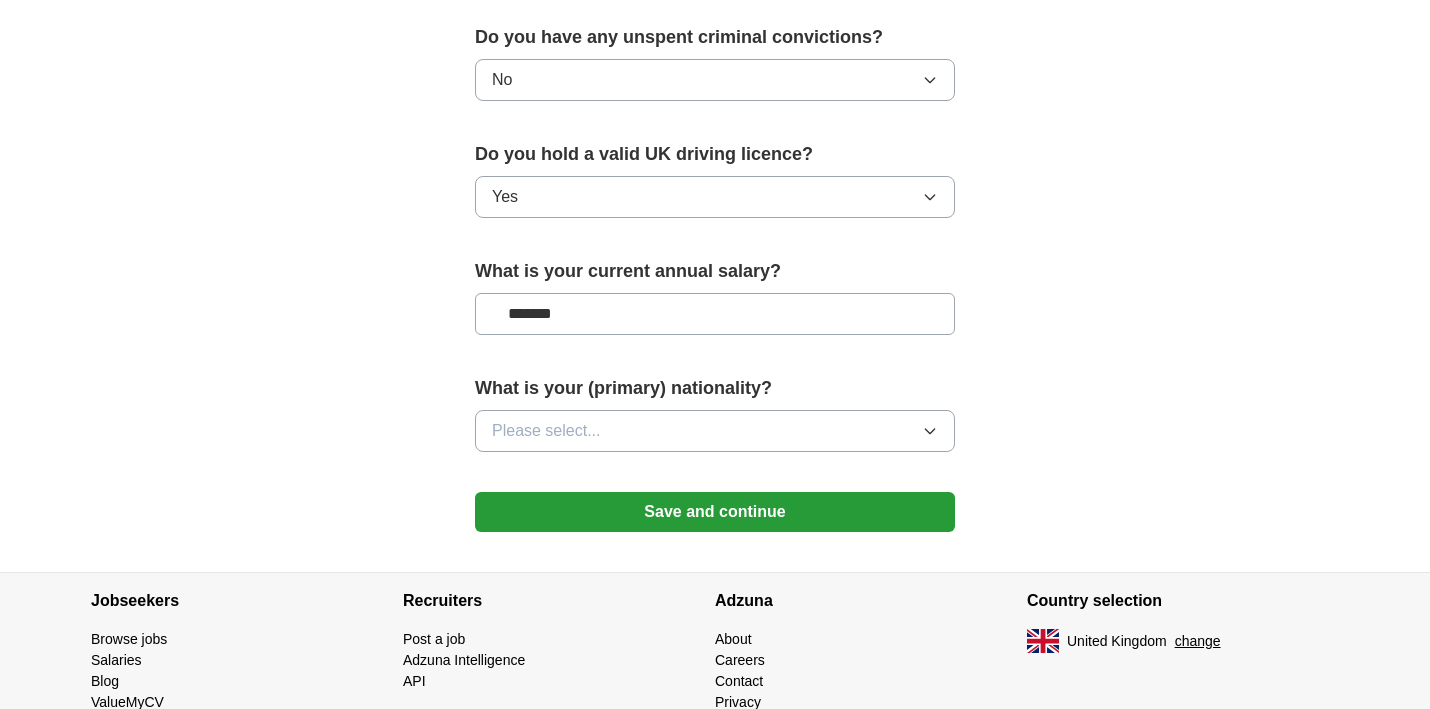 click on "Please select..." at bounding box center (715, 431) 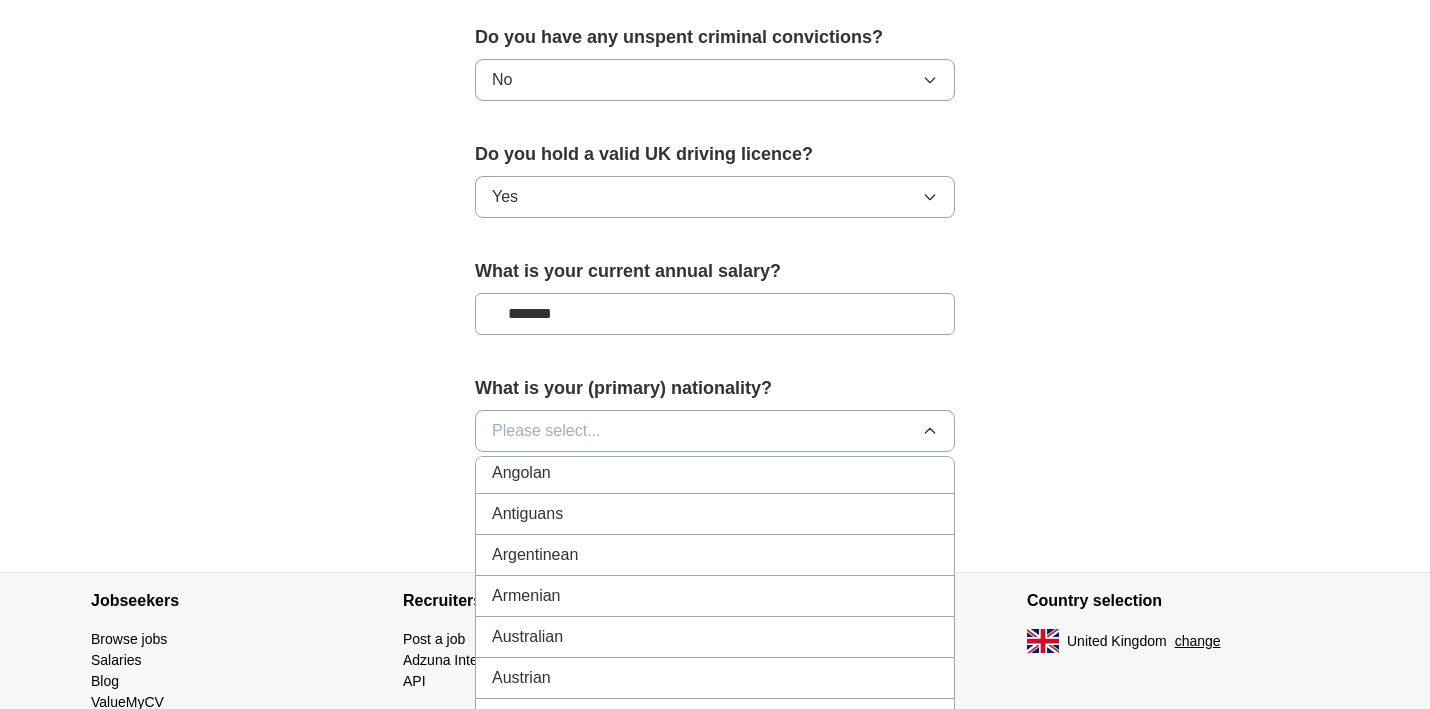 scroll, scrollTop: 254, scrollLeft: 0, axis: vertical 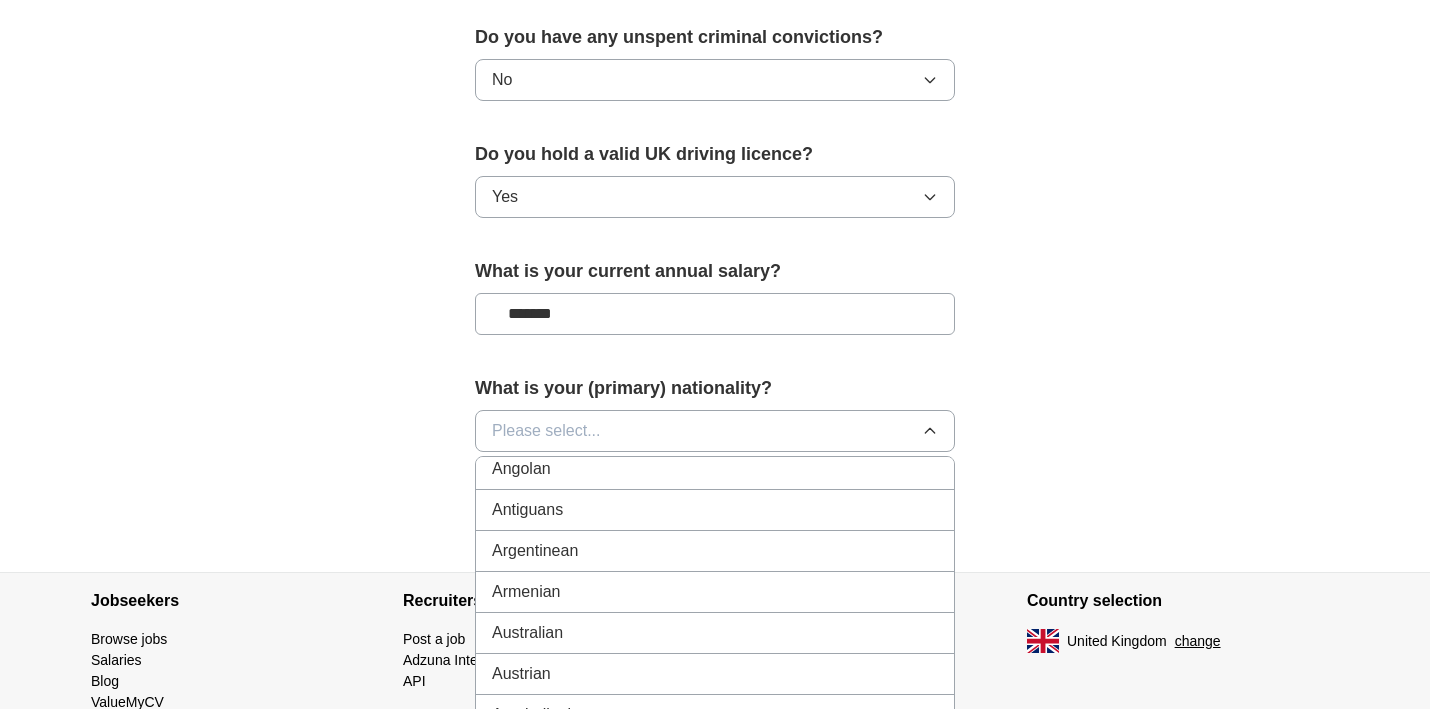 click on "Australian" at bounding box center [527, 633] 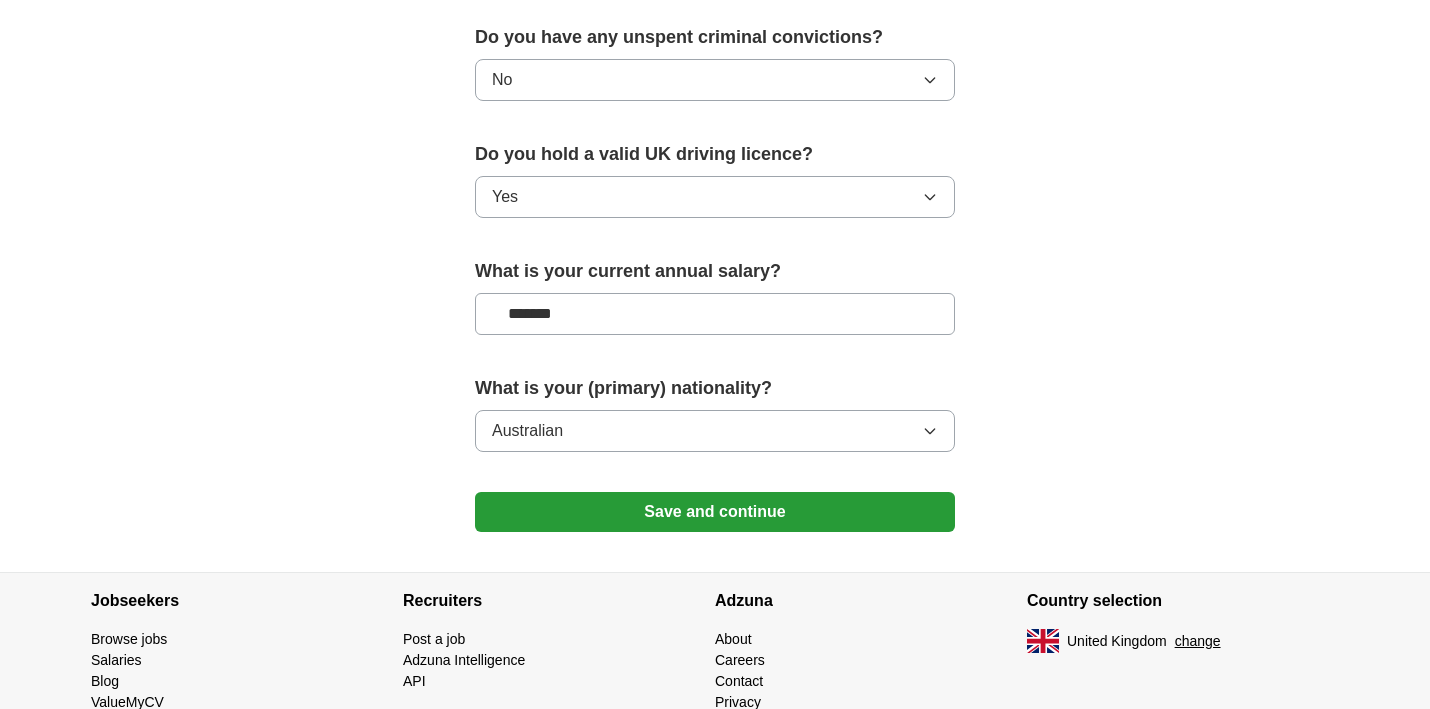 click on "Save and continue" at bounding box center (715, 512) 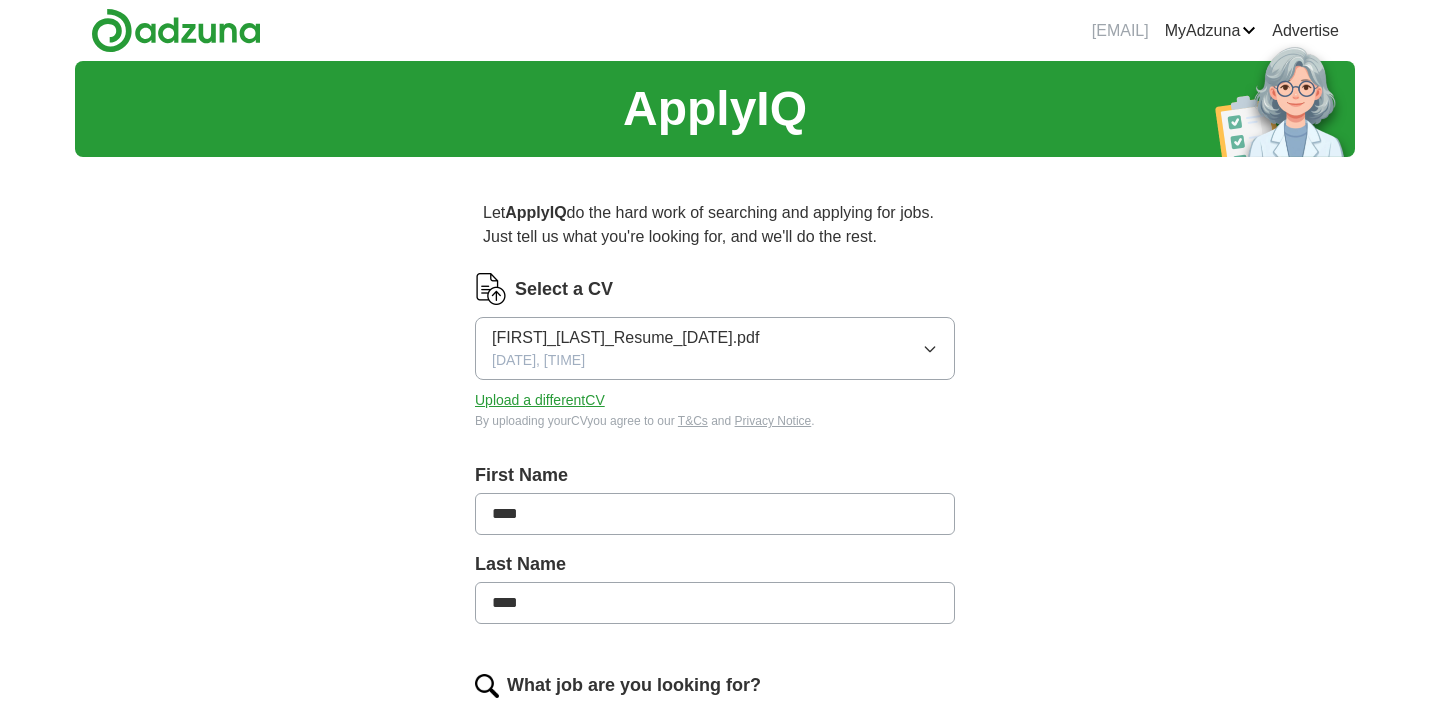 scroll, scrollTop: 0, scrollLeft: 0, axis: both 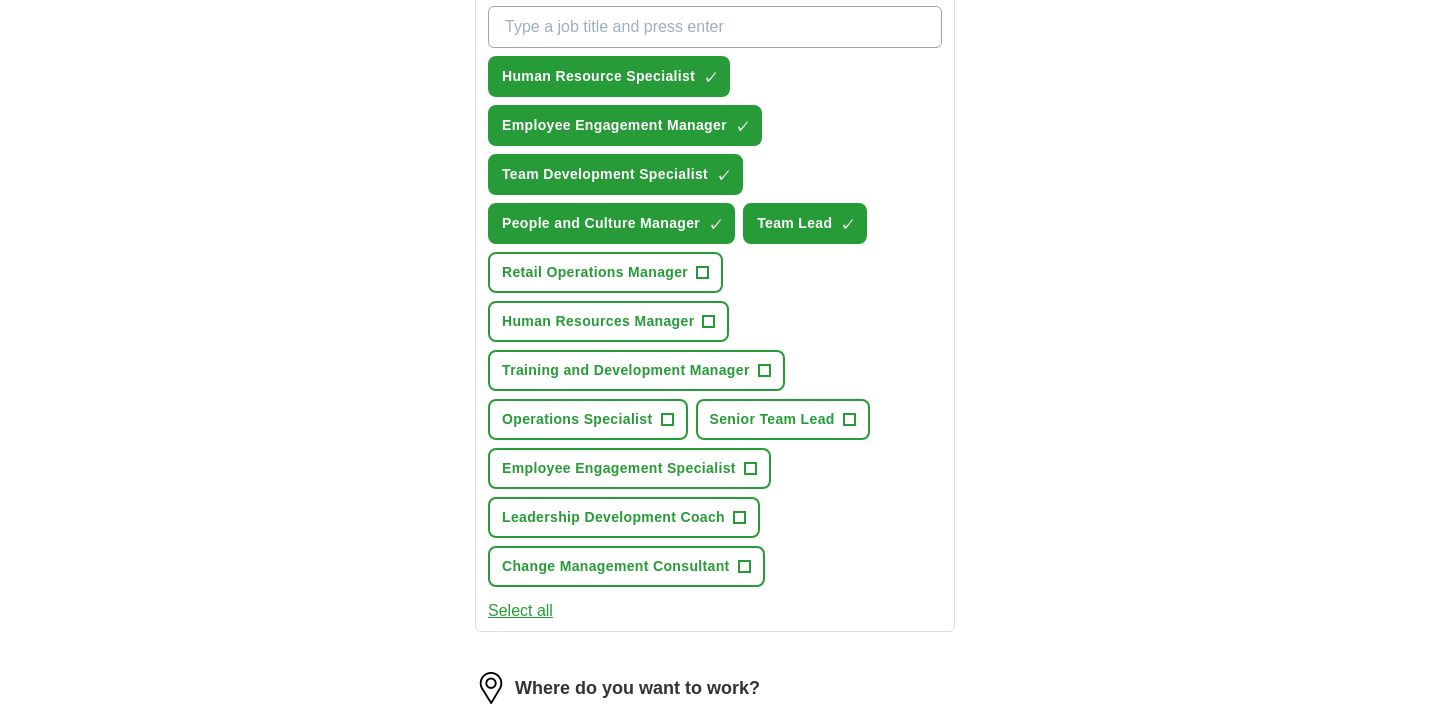 click on "+" at bounding box center (750, 469) 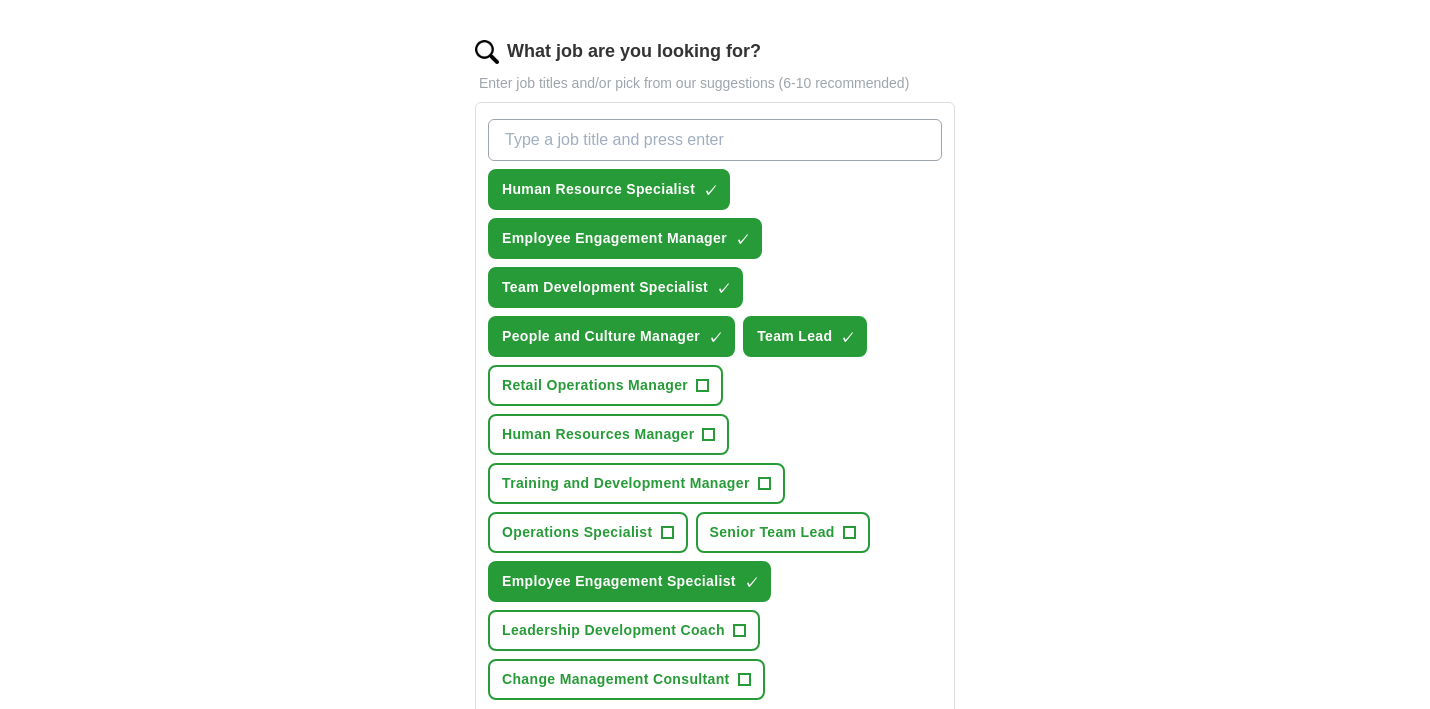 scroll, scrollTop: 632, scrollLeft: 0, axis: vertical 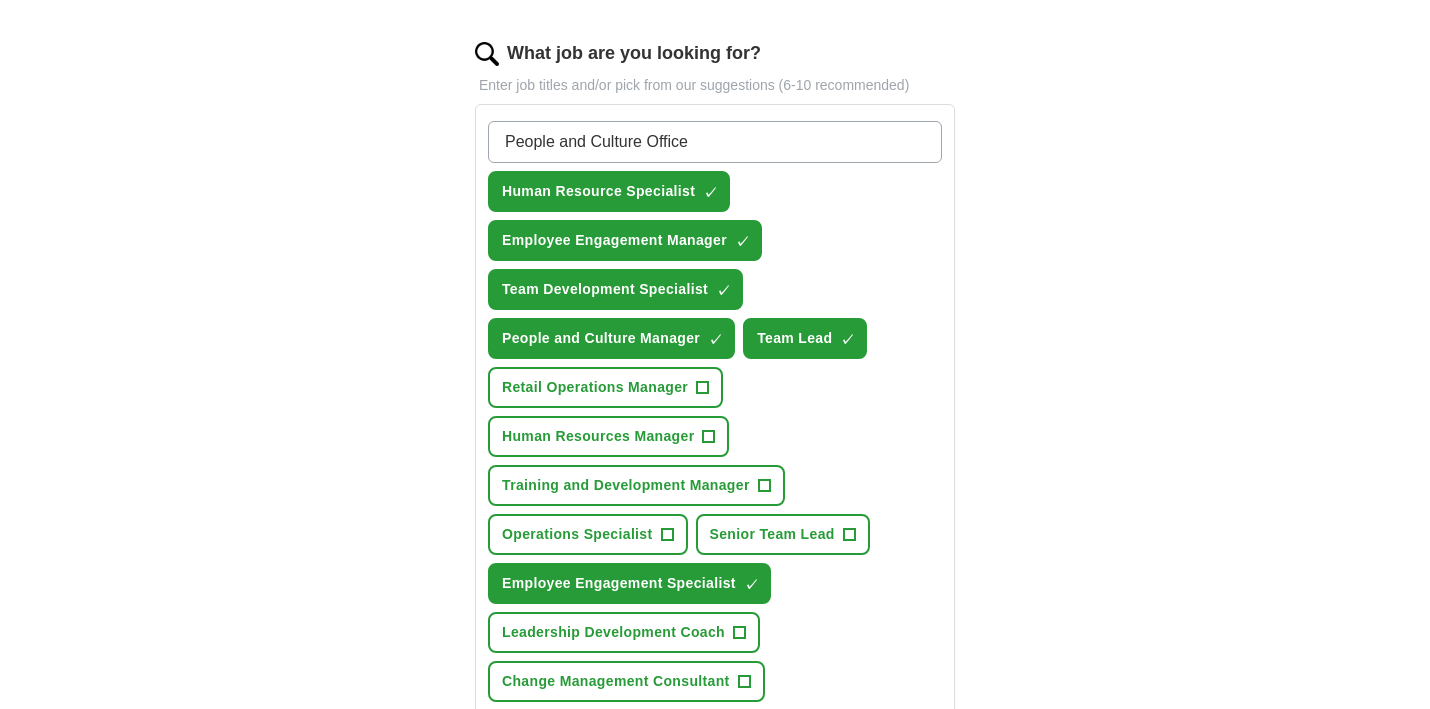 type on "People and Culture Officer" 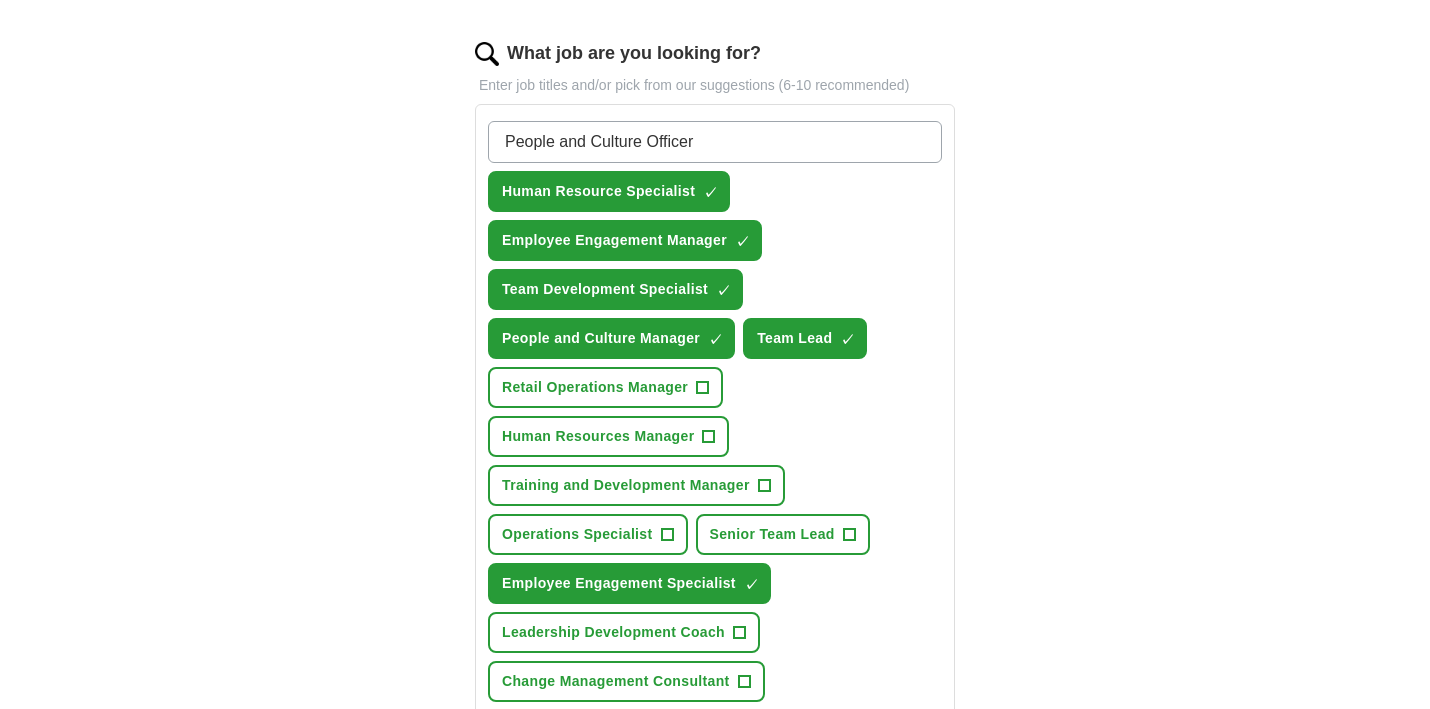 type 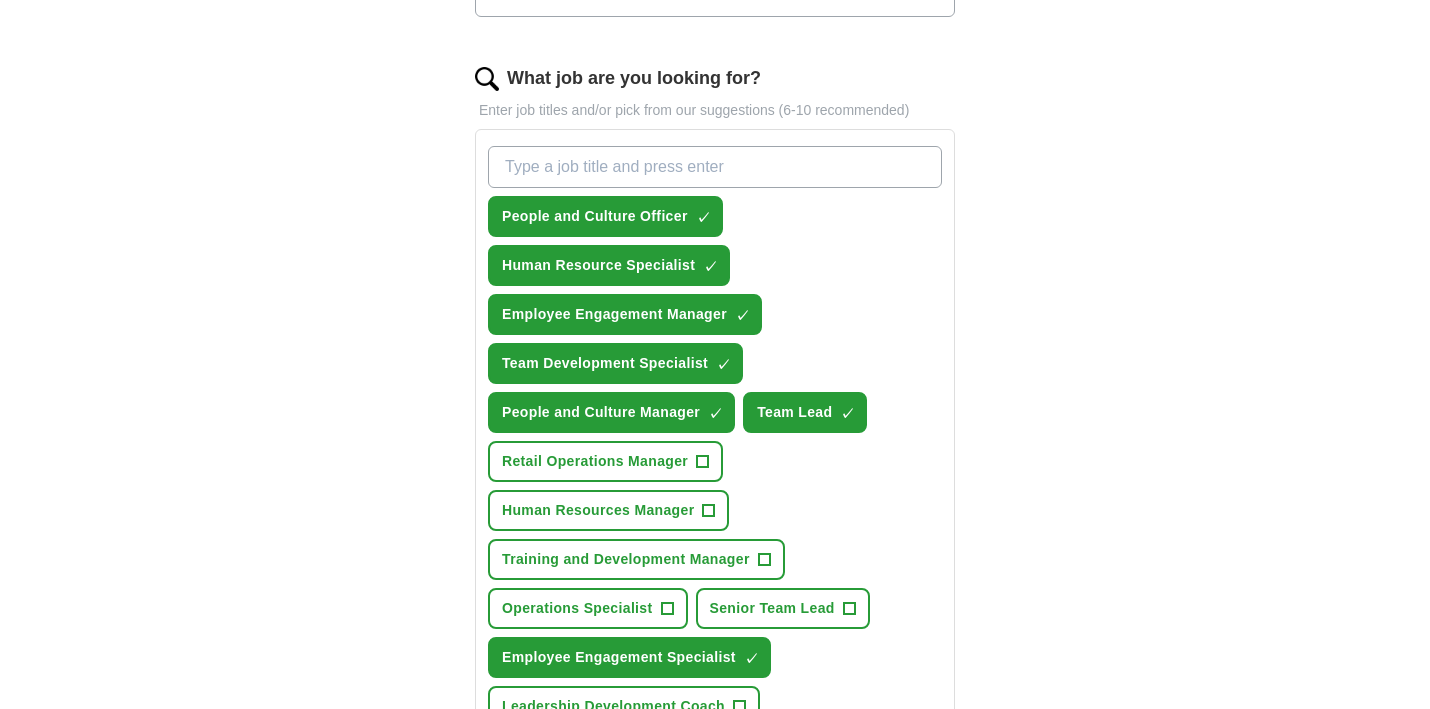scroll, scrollTop: 582, scrollLeft: 0, axis: vertical 